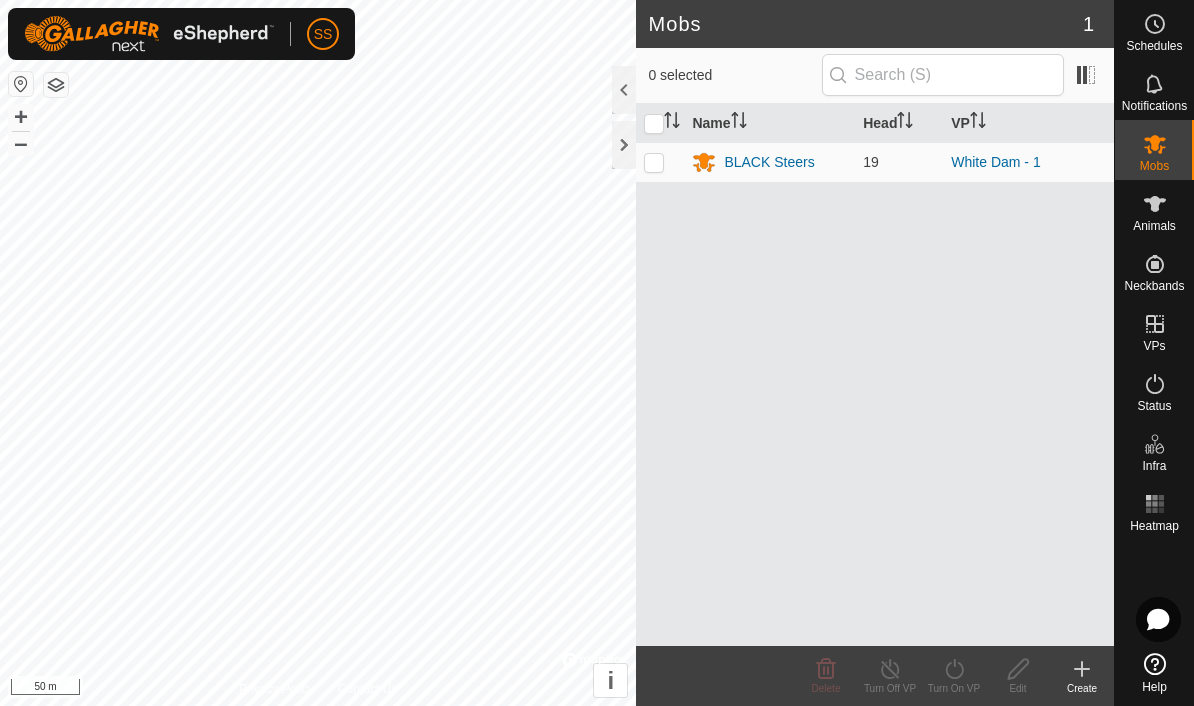 scroll, scrollTop: 0, scrollLeft: 0, axis: both 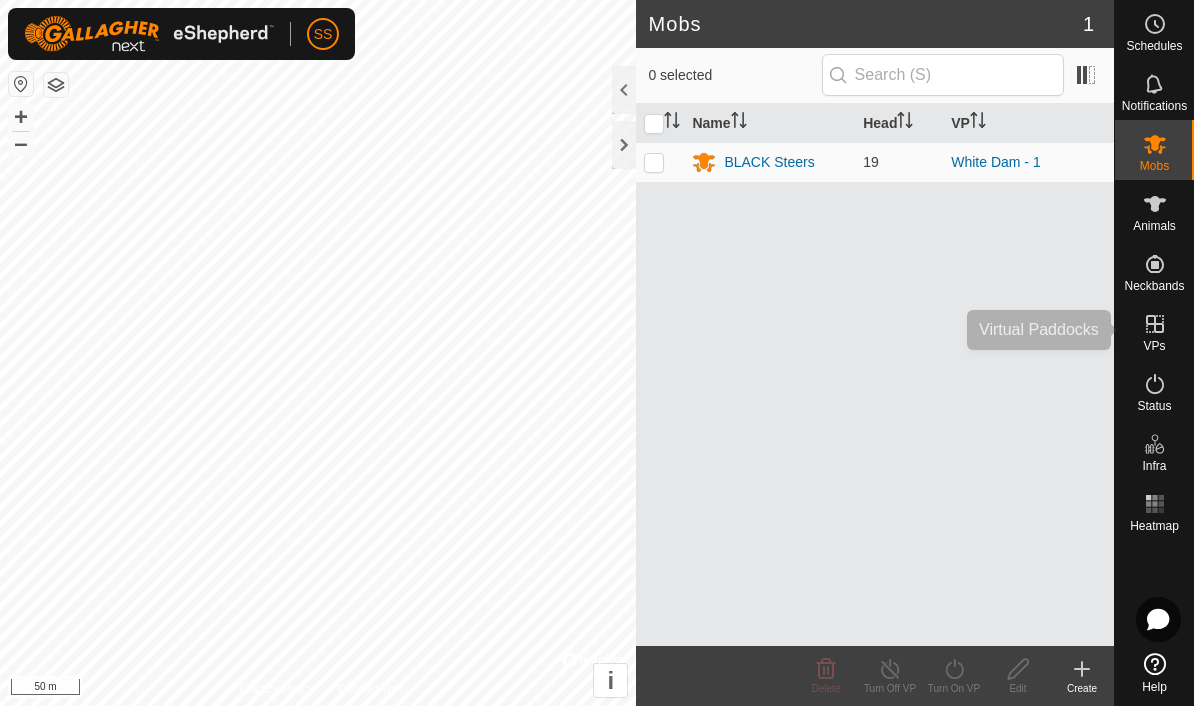 click 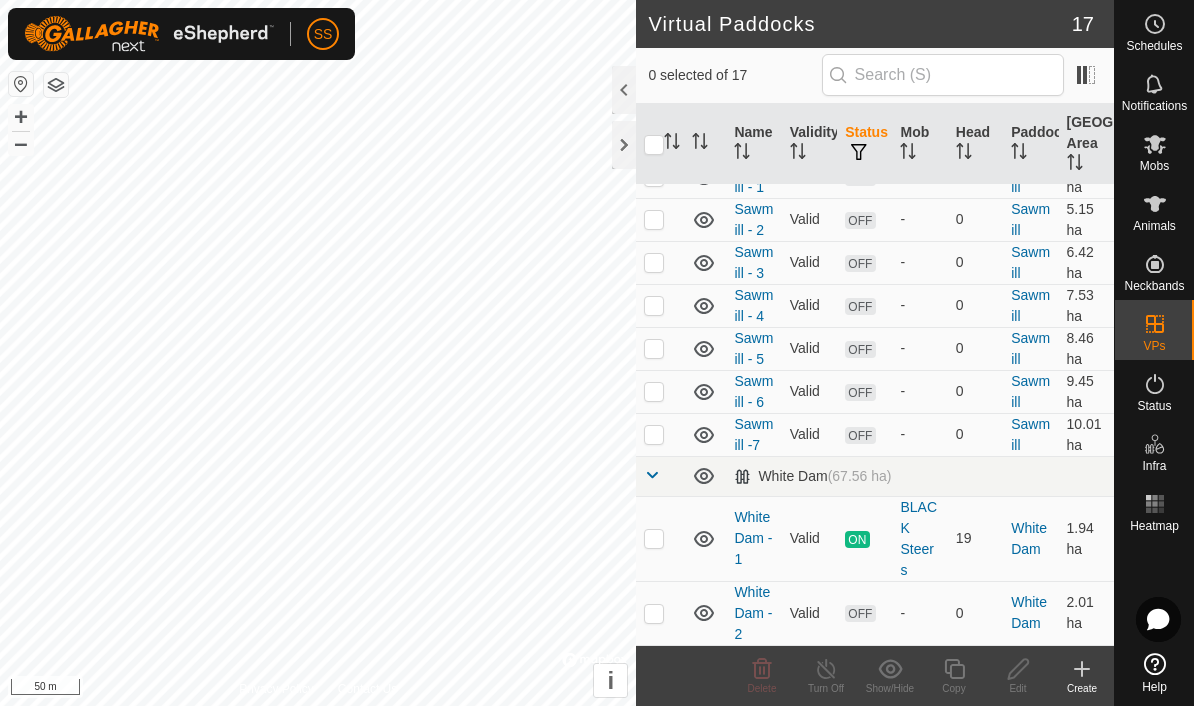 scroll, scrollTop: 575, scrollLeft: 0, axis: vertical 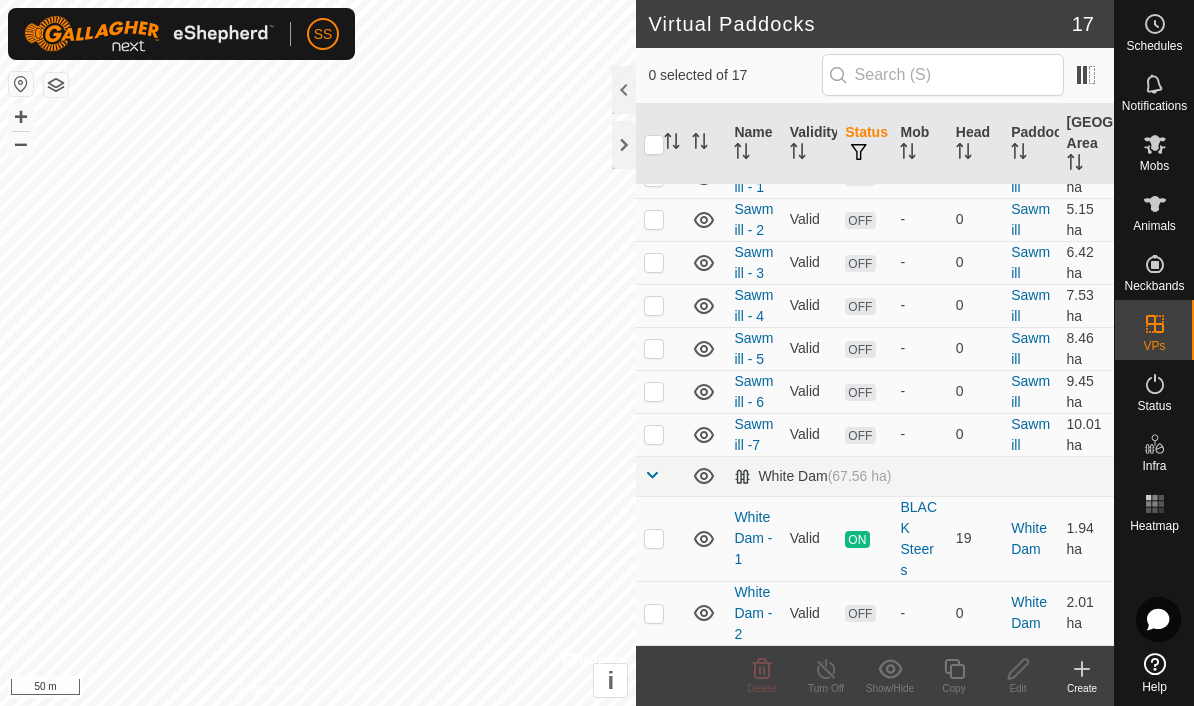 click at bounding box center (654, 539) 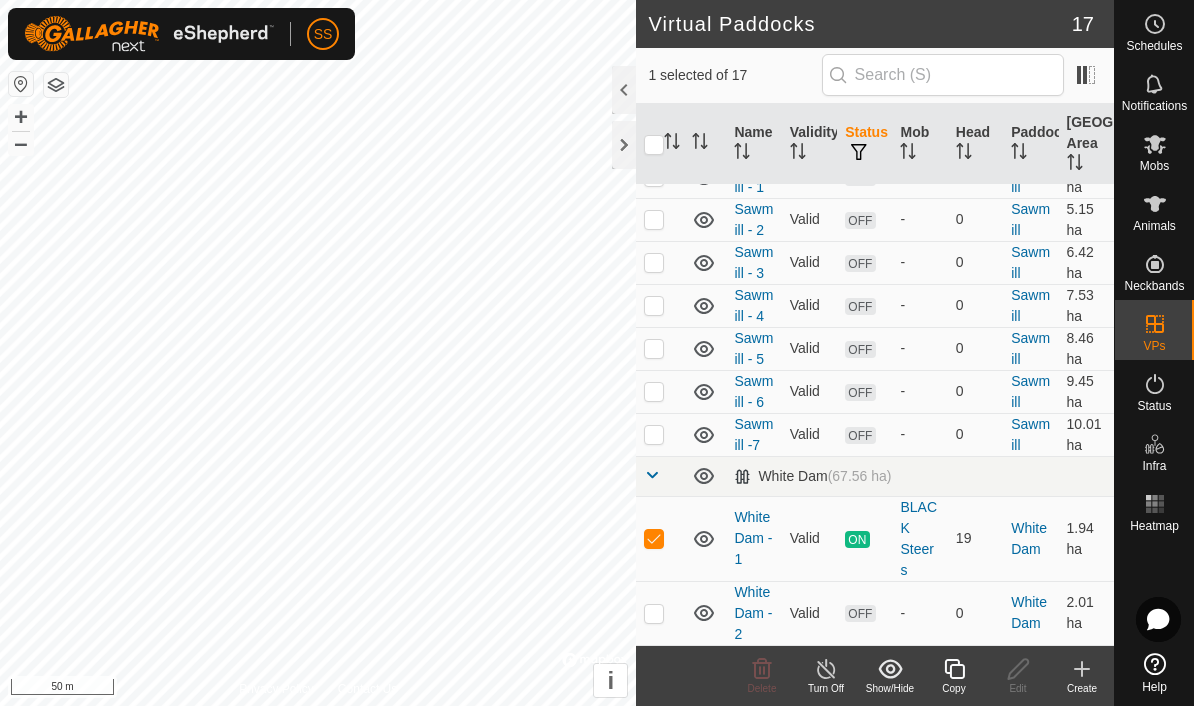 click 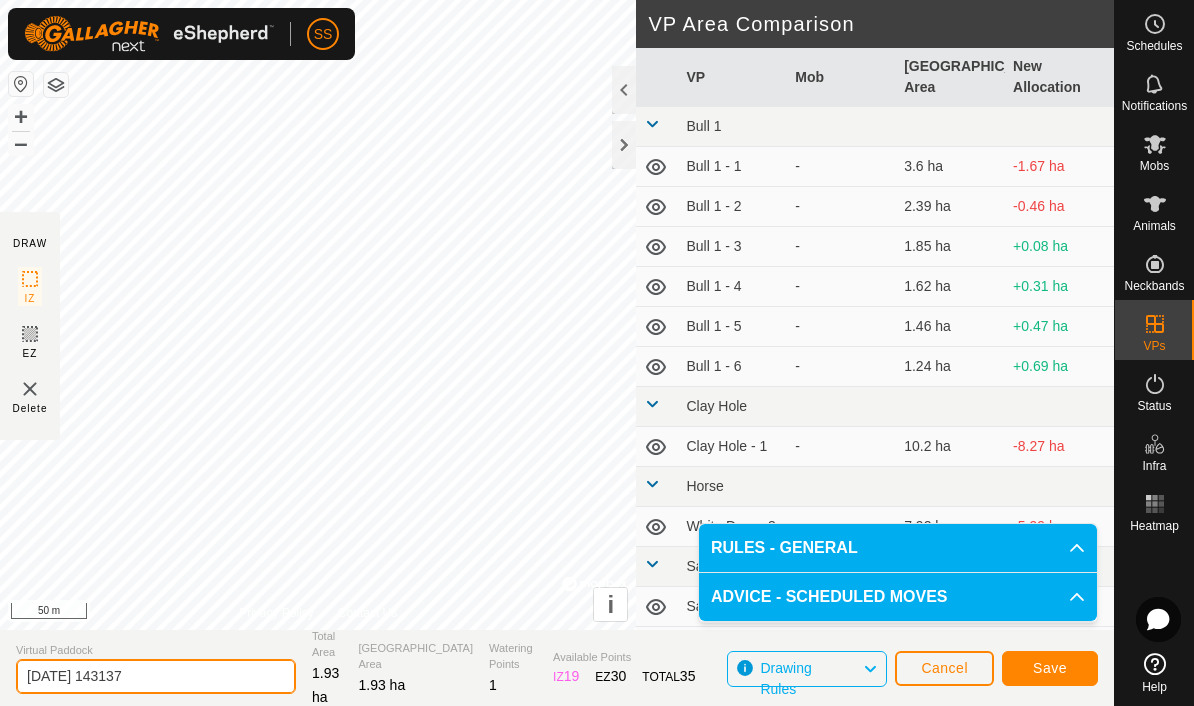 click on "[DATE] 143137" 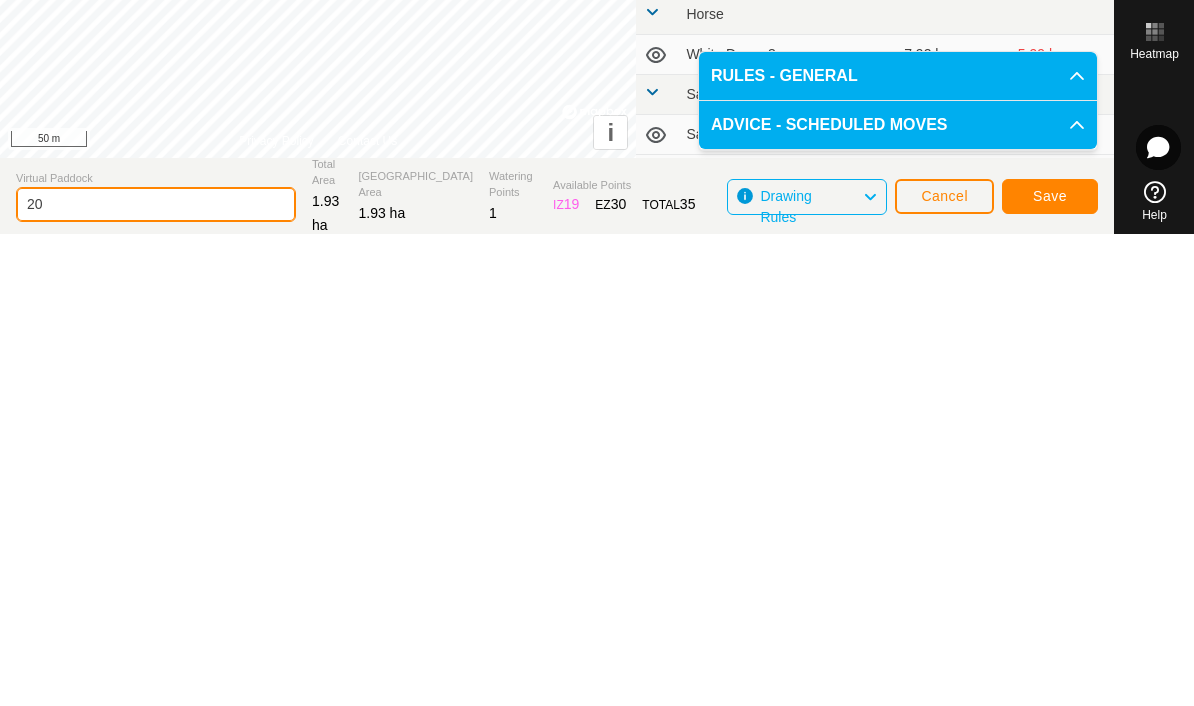 type on "2" 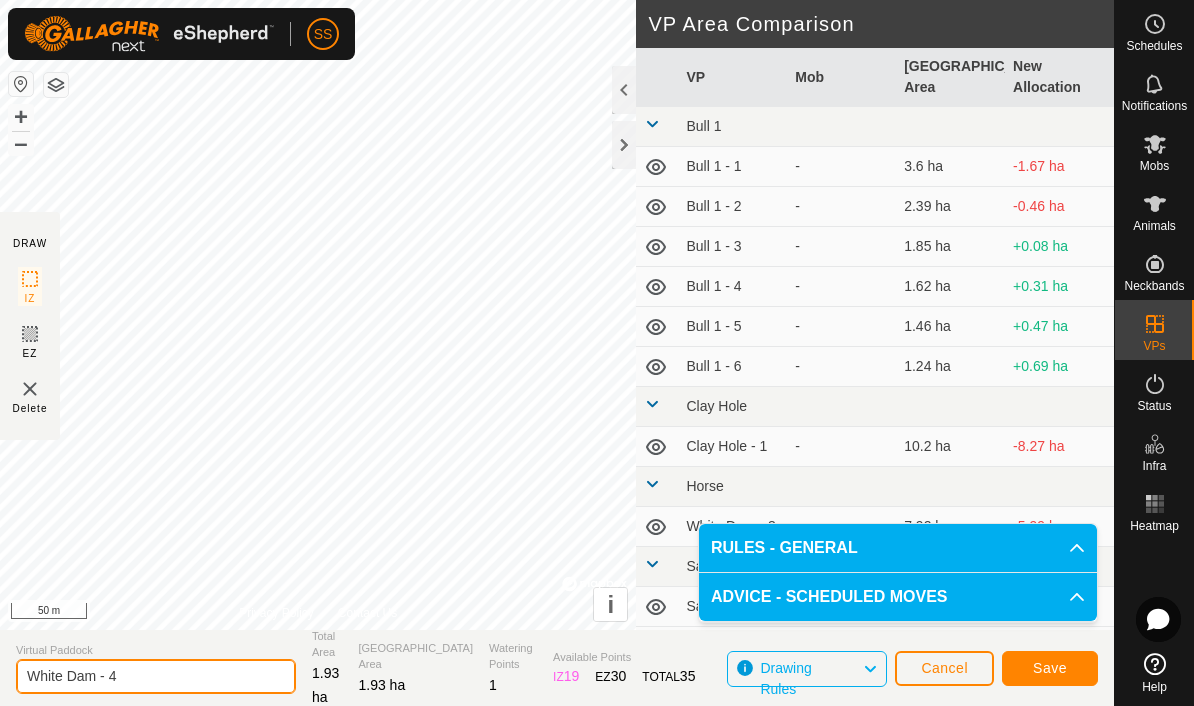 type on "White Dam - 4" 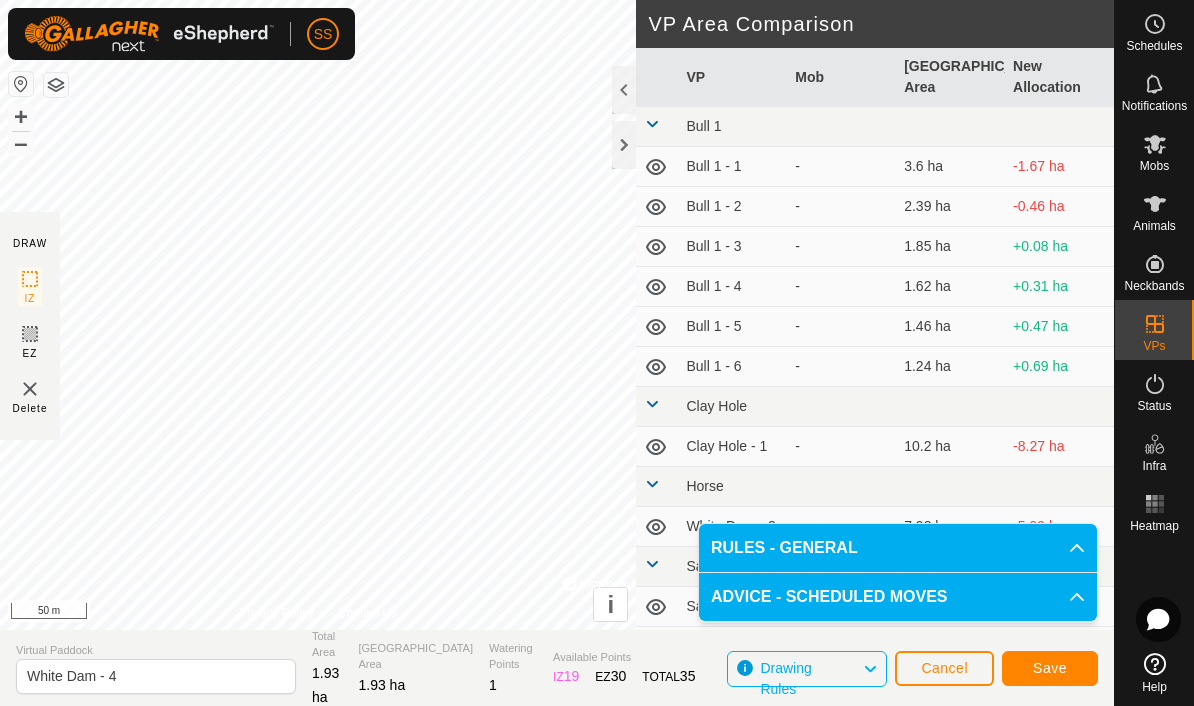 click on "Save" 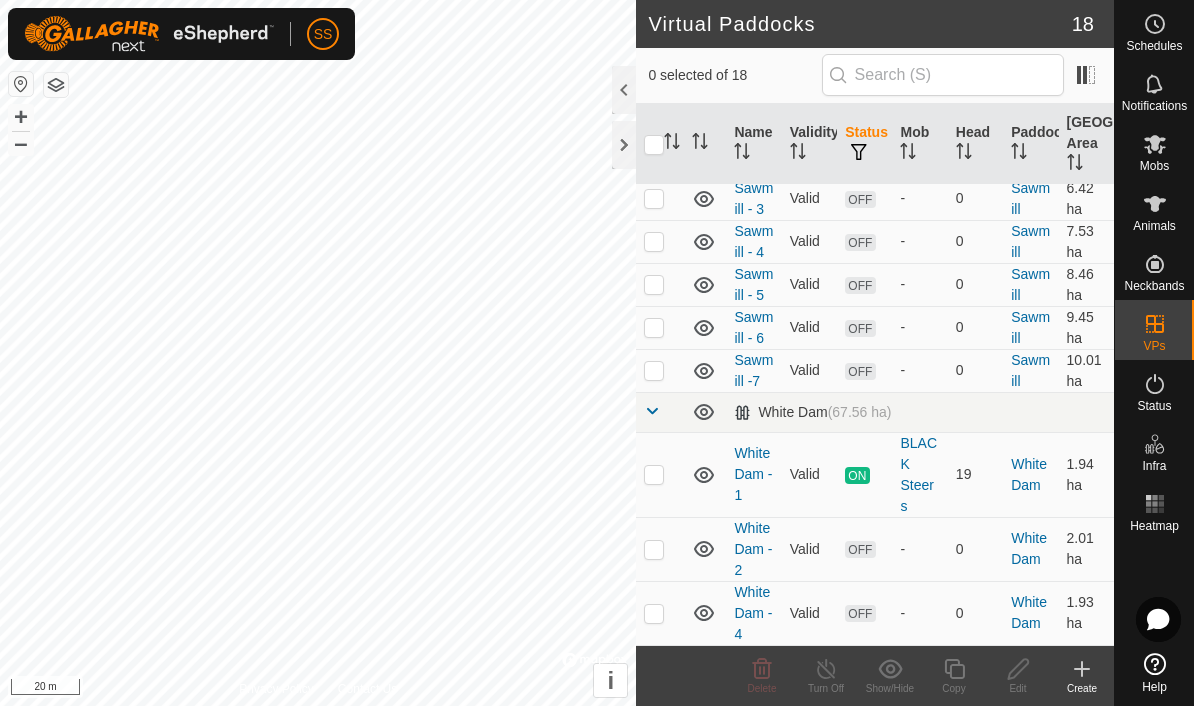 scroll, scrollTop: 639, scrollLeft: 0, axis: vertical 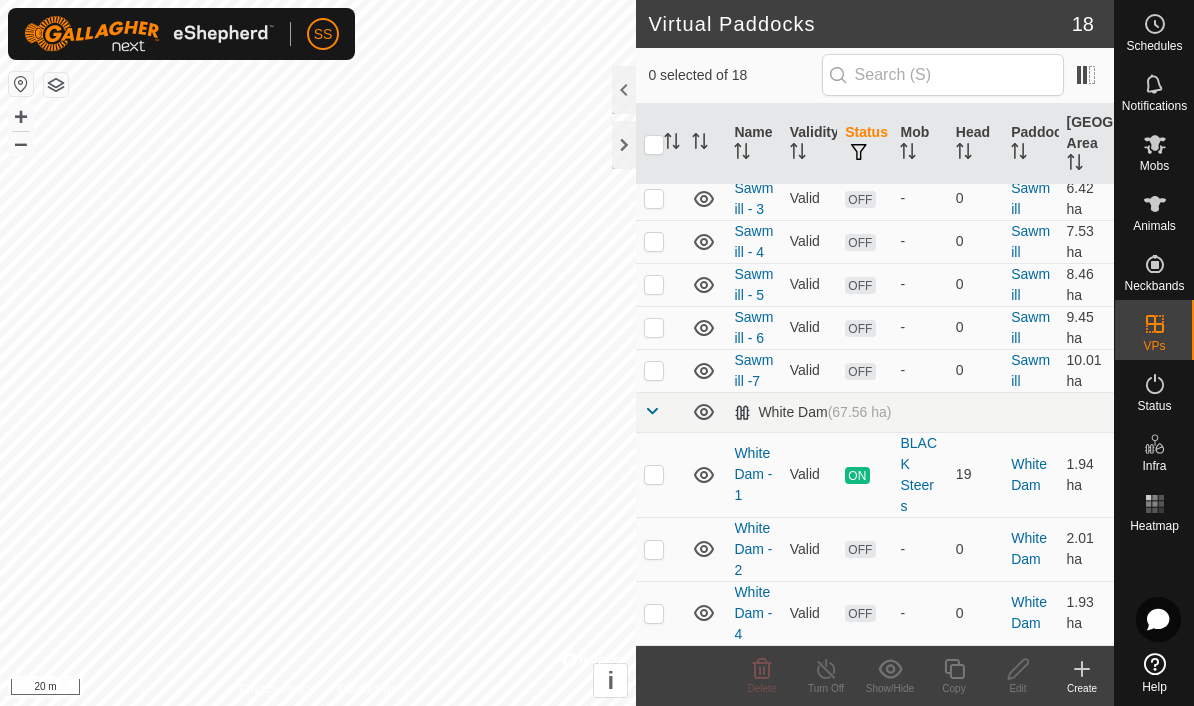 click at bounding box center (654, 614) 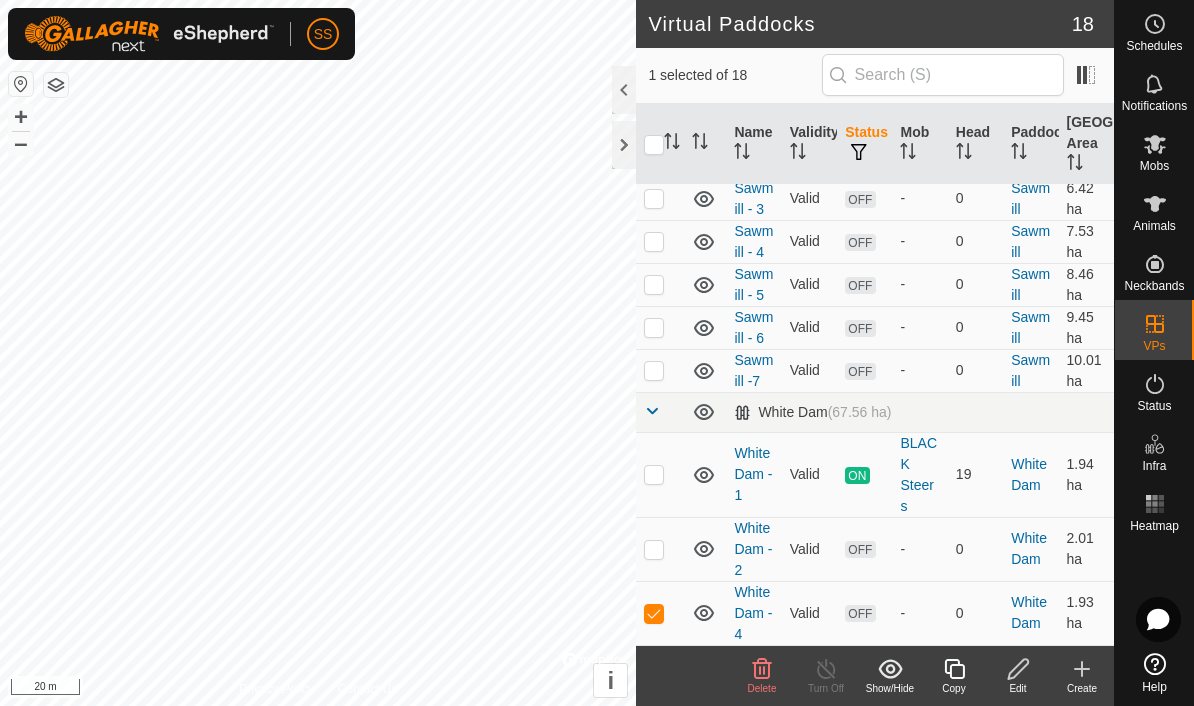 click 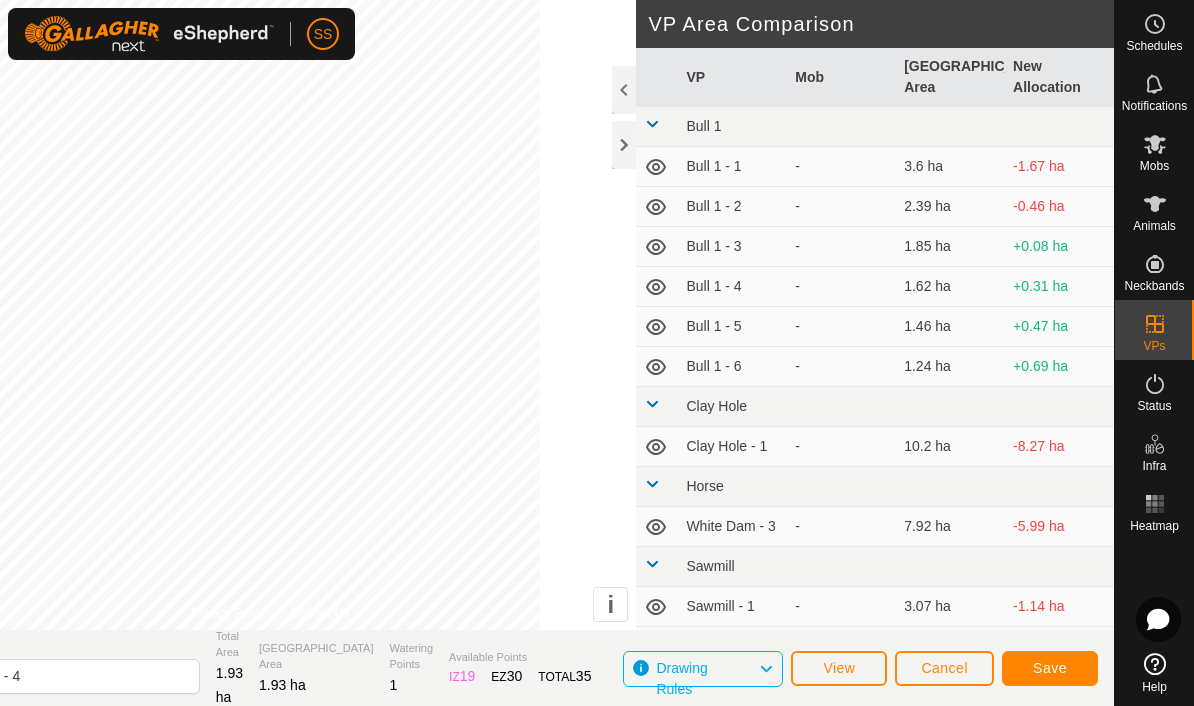 click on "Save" 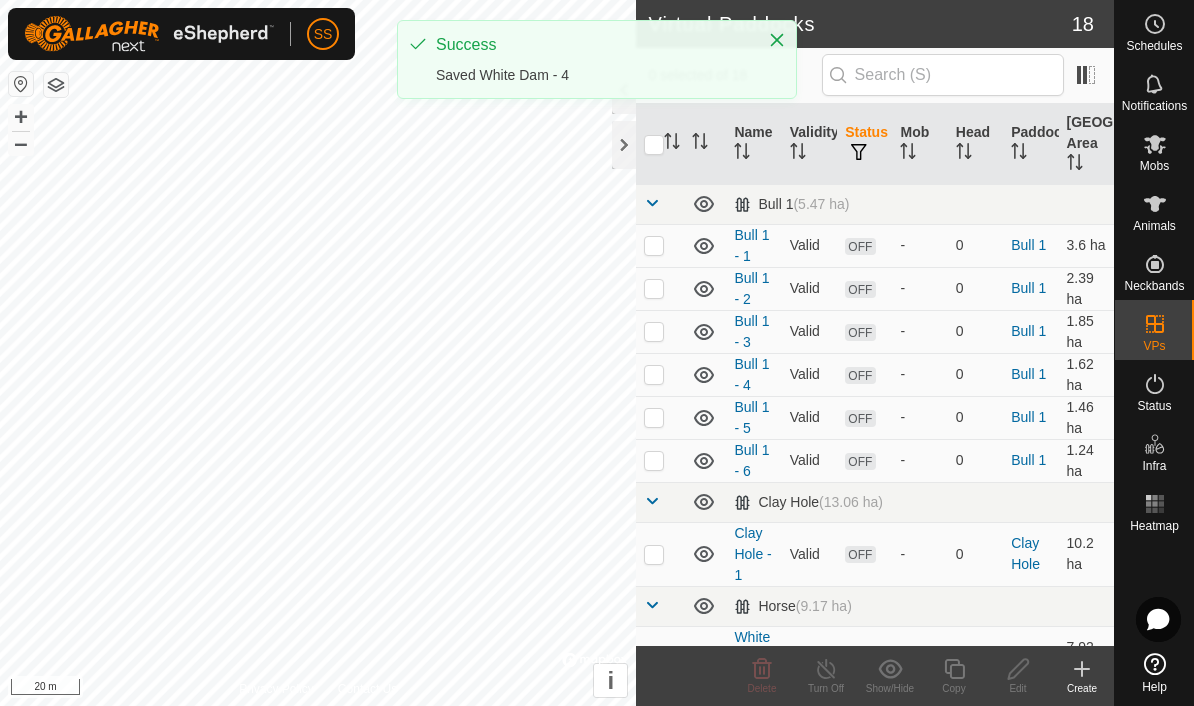 click 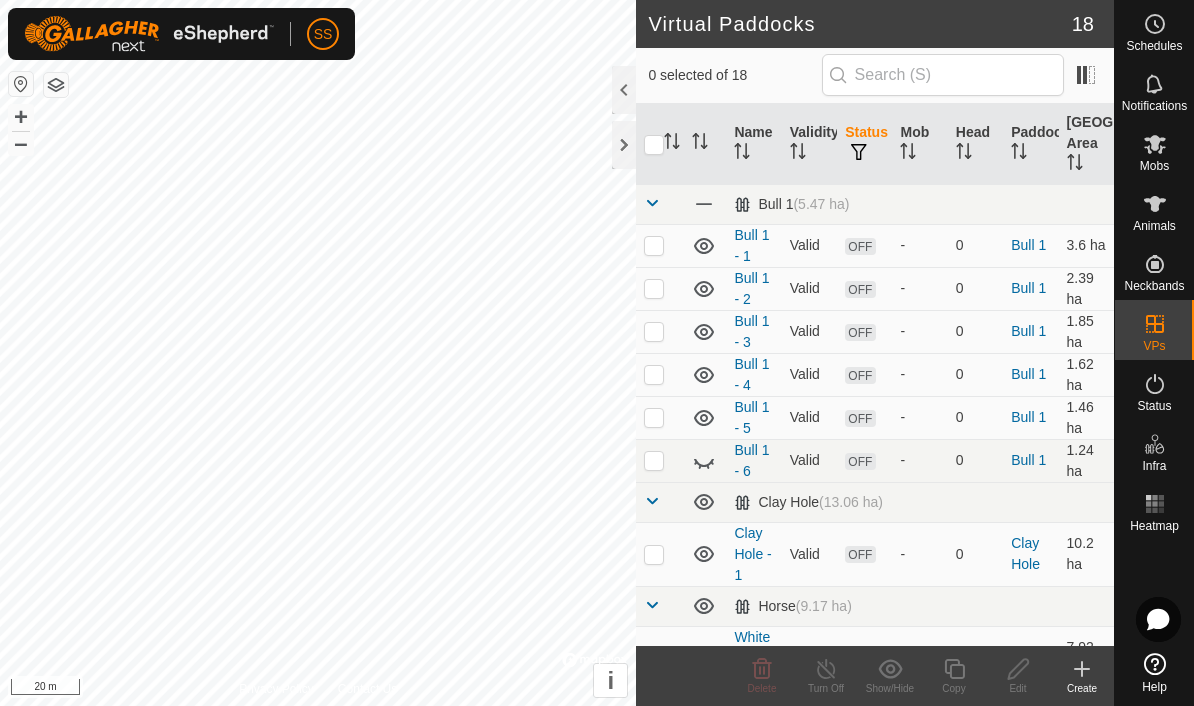 click 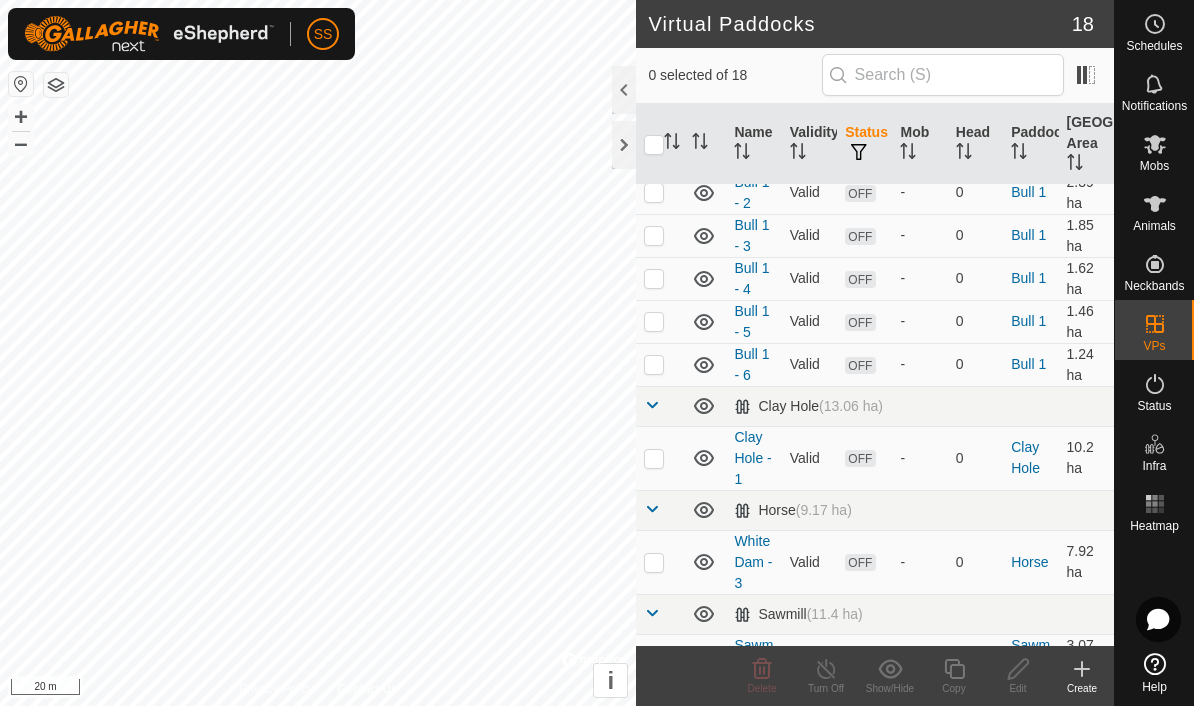 click 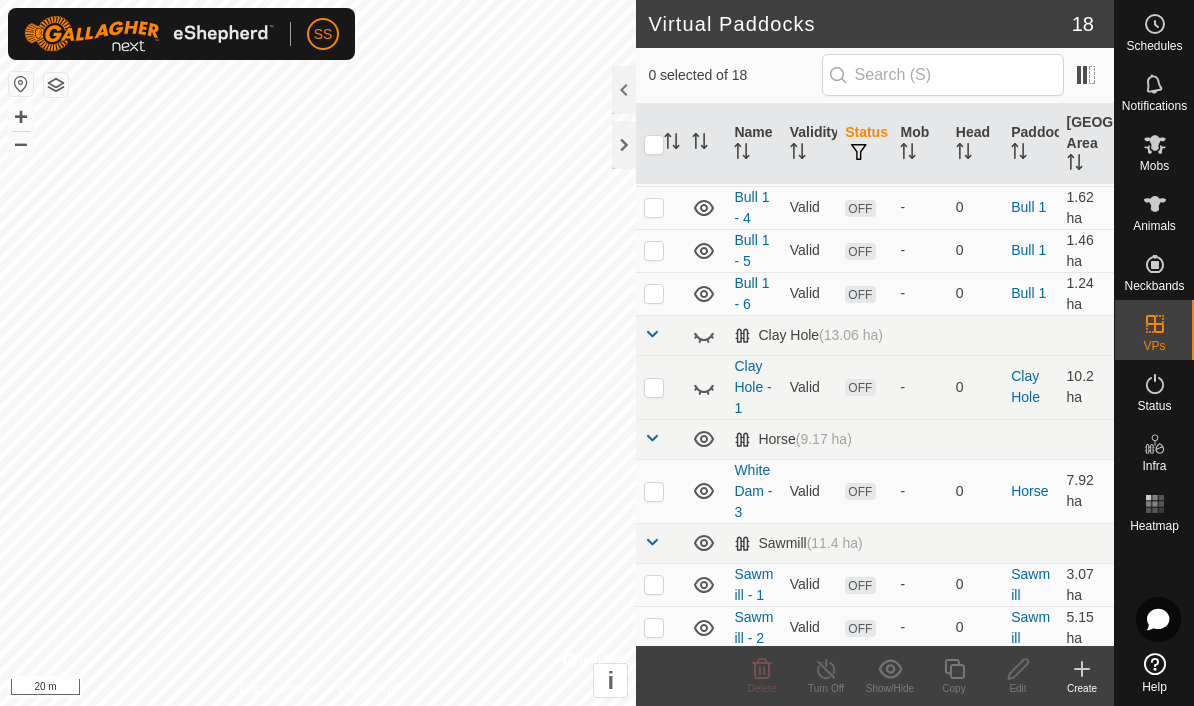 scroll, scrollTop: 171, scrollLeft: 0, axis: vertical 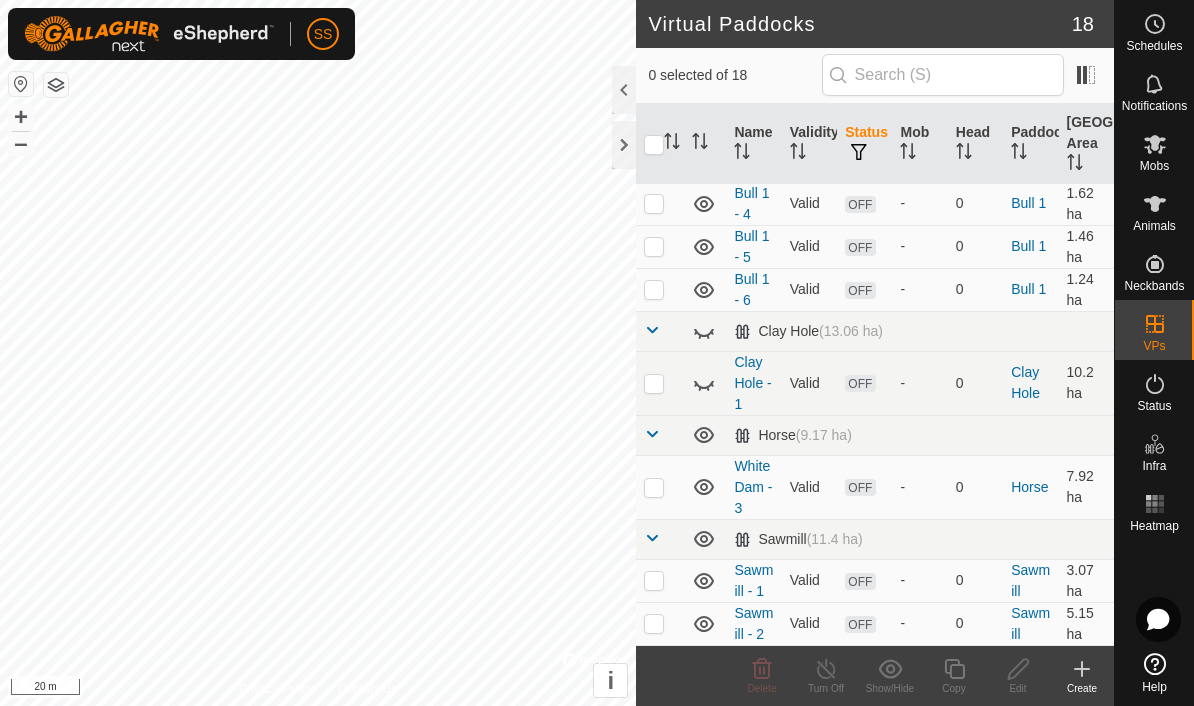 click 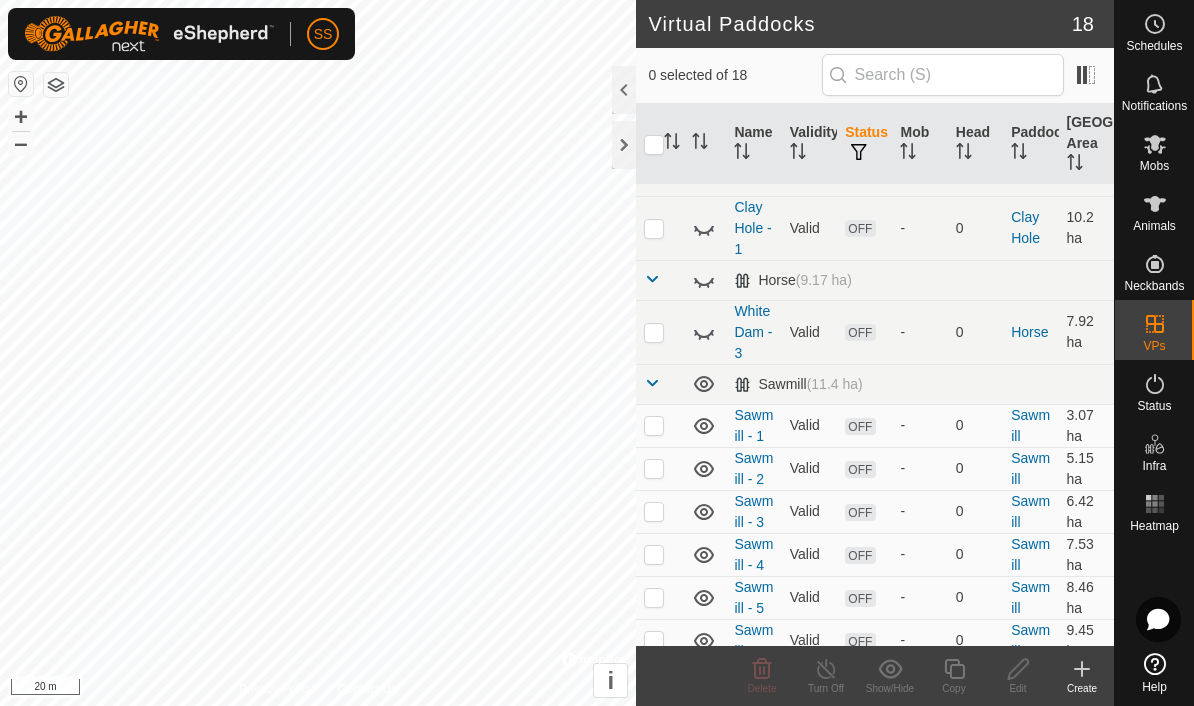 scroll, scrollTop: 335, scrollLeft: 0, axis: vertical 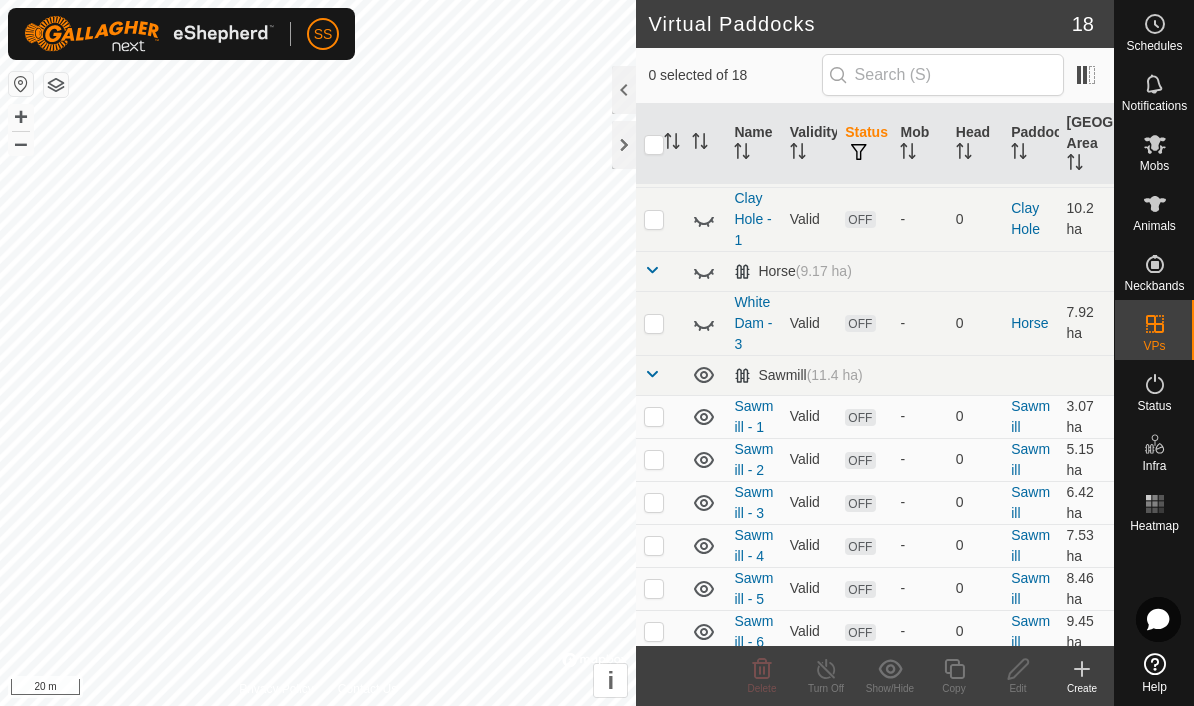 click 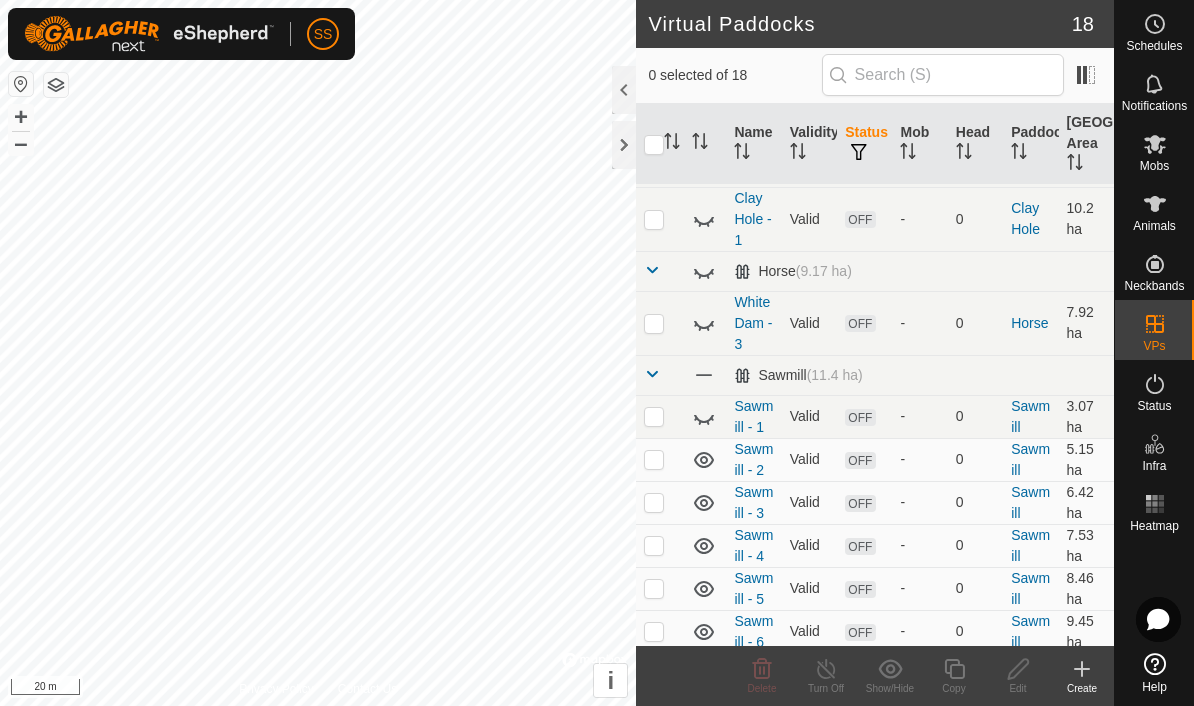 click 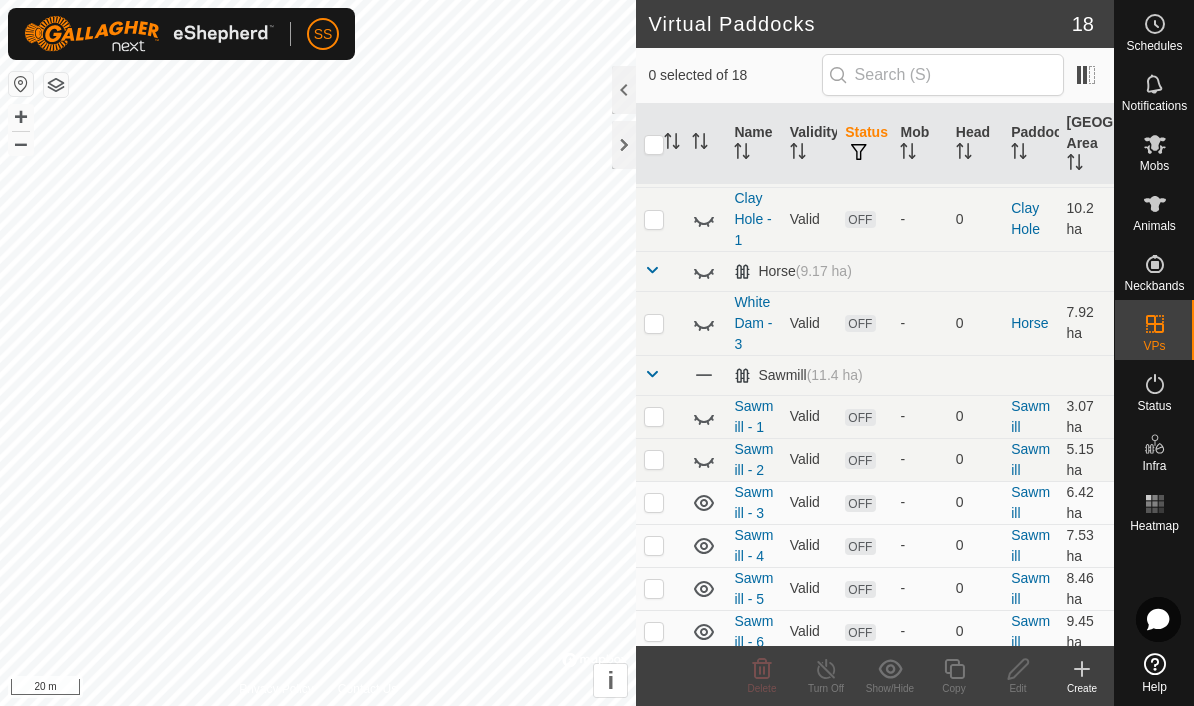 click 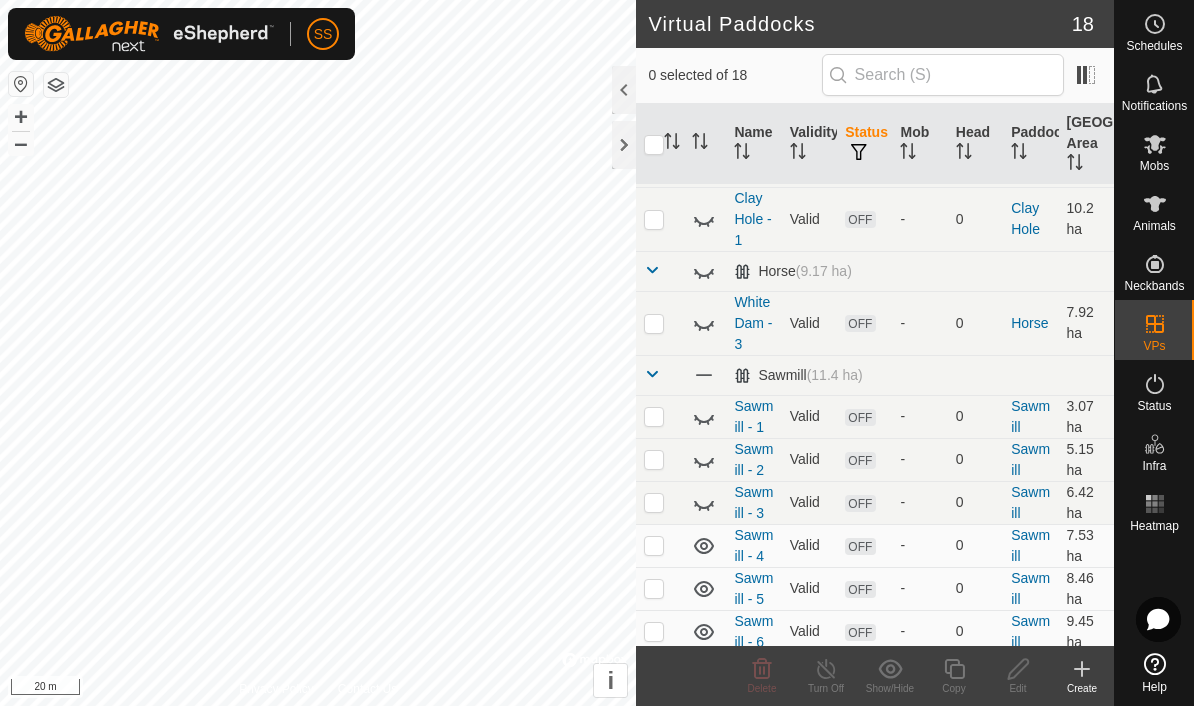 click 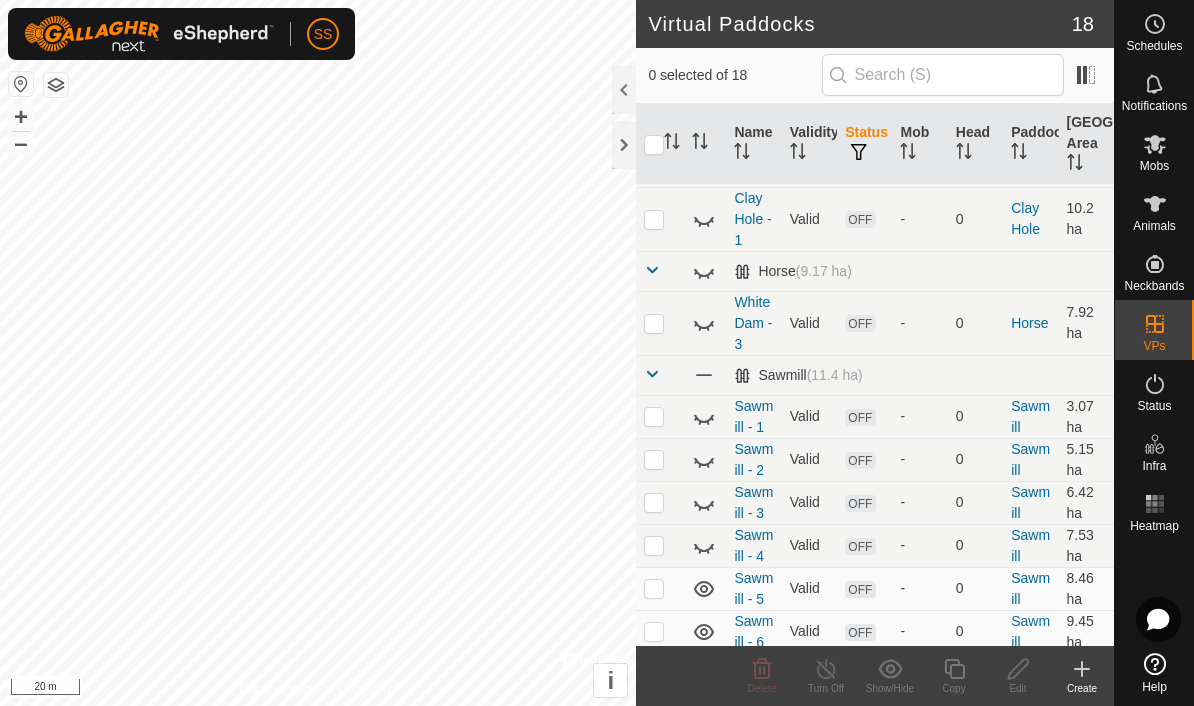 click 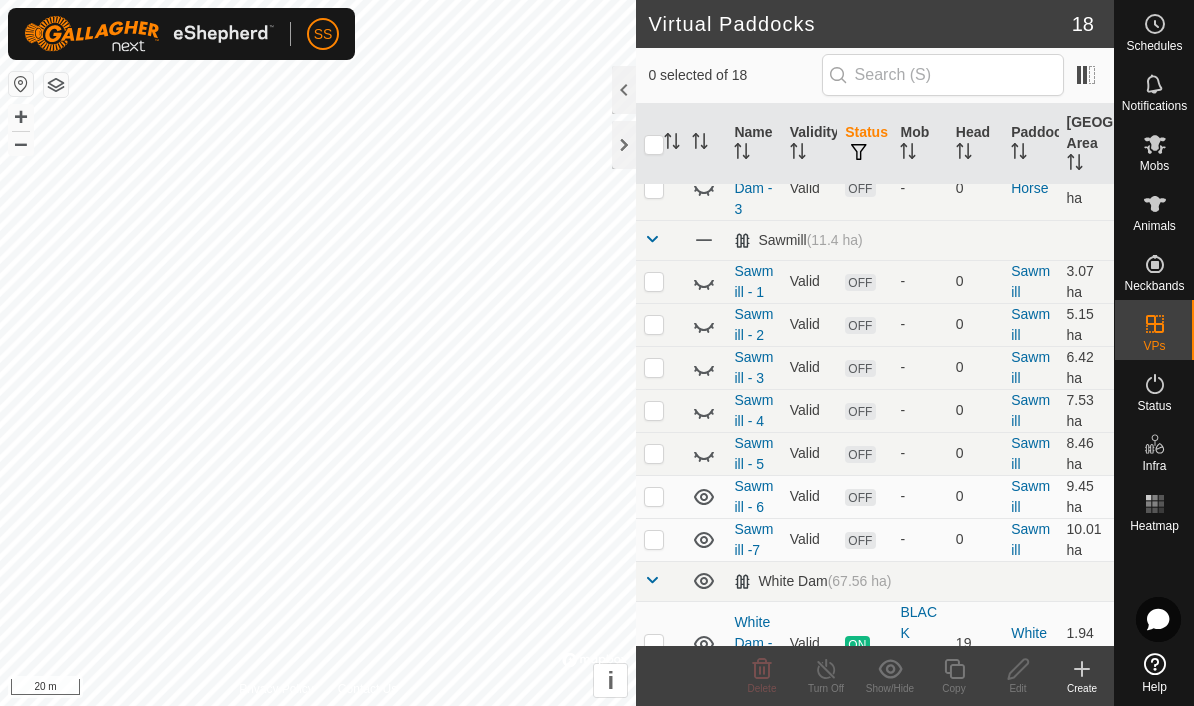 scroll, scrollTop: 469, scrollLeft: 0, axis: vertical 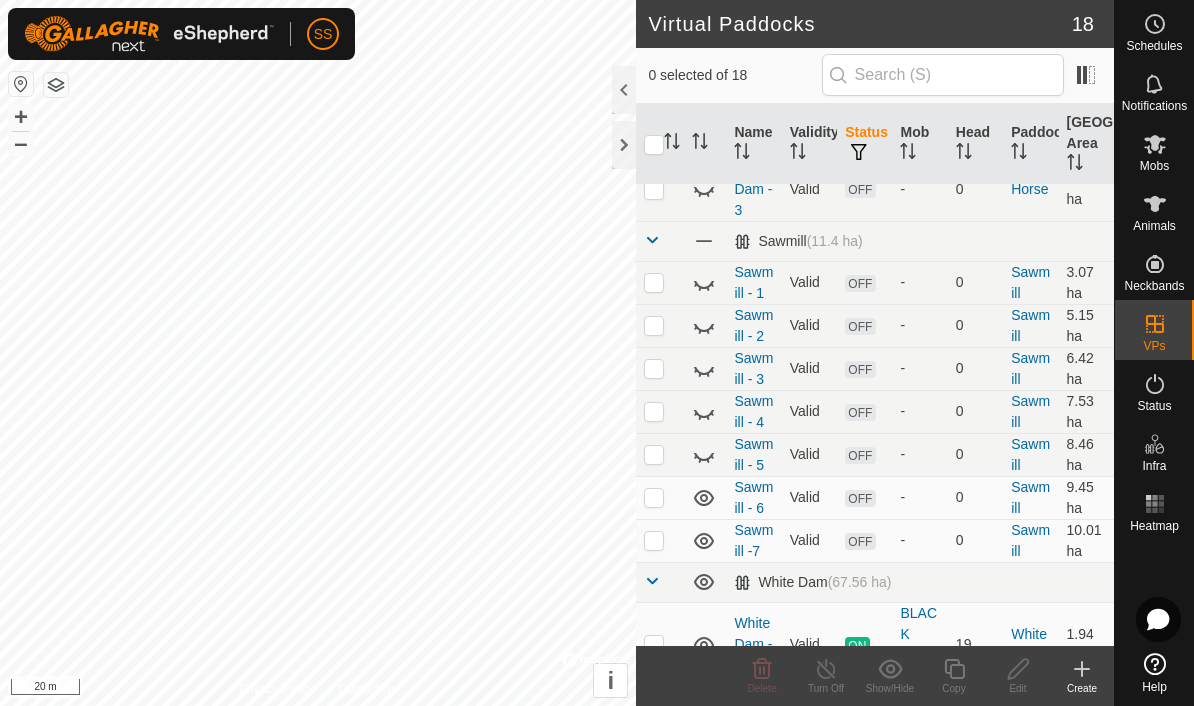 click 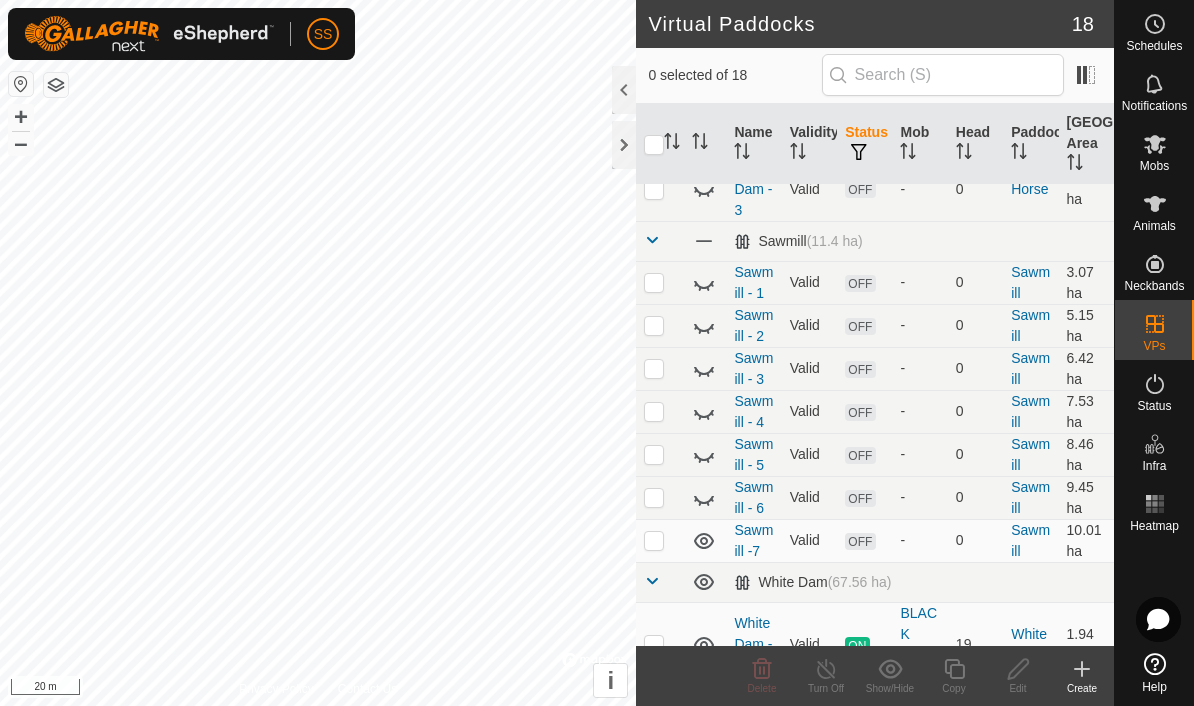 click 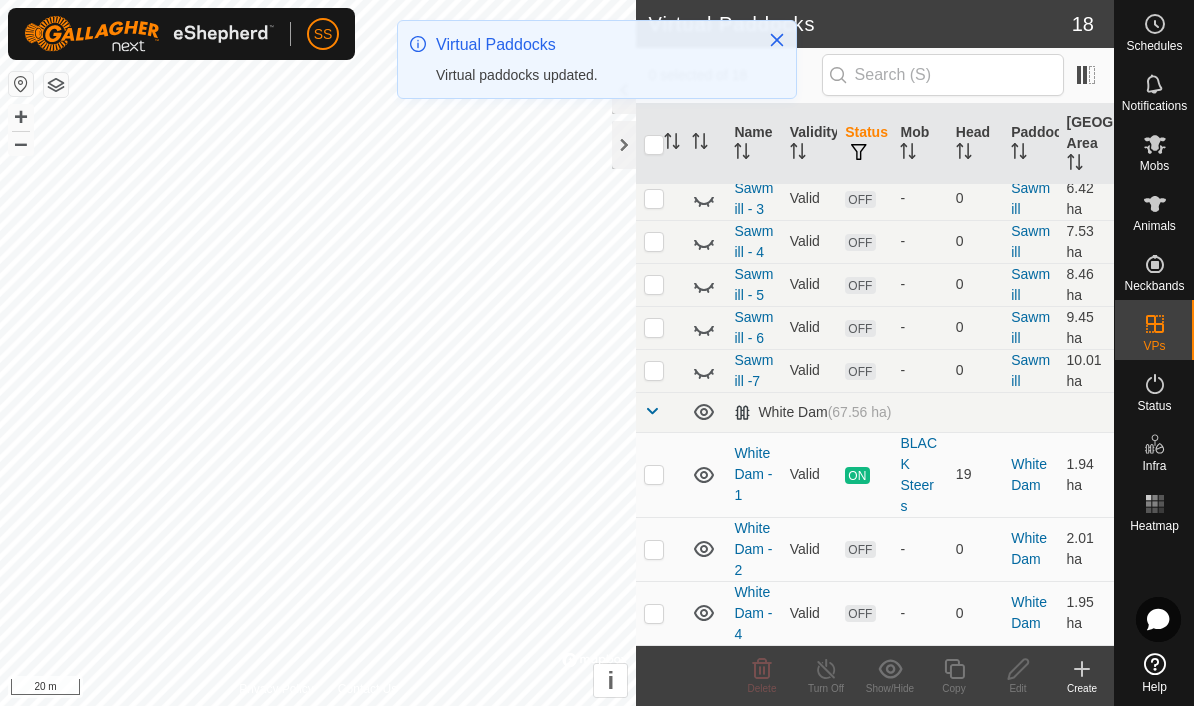scroll, scrollTop: 639, scrollLeft: 0, axis: vertical 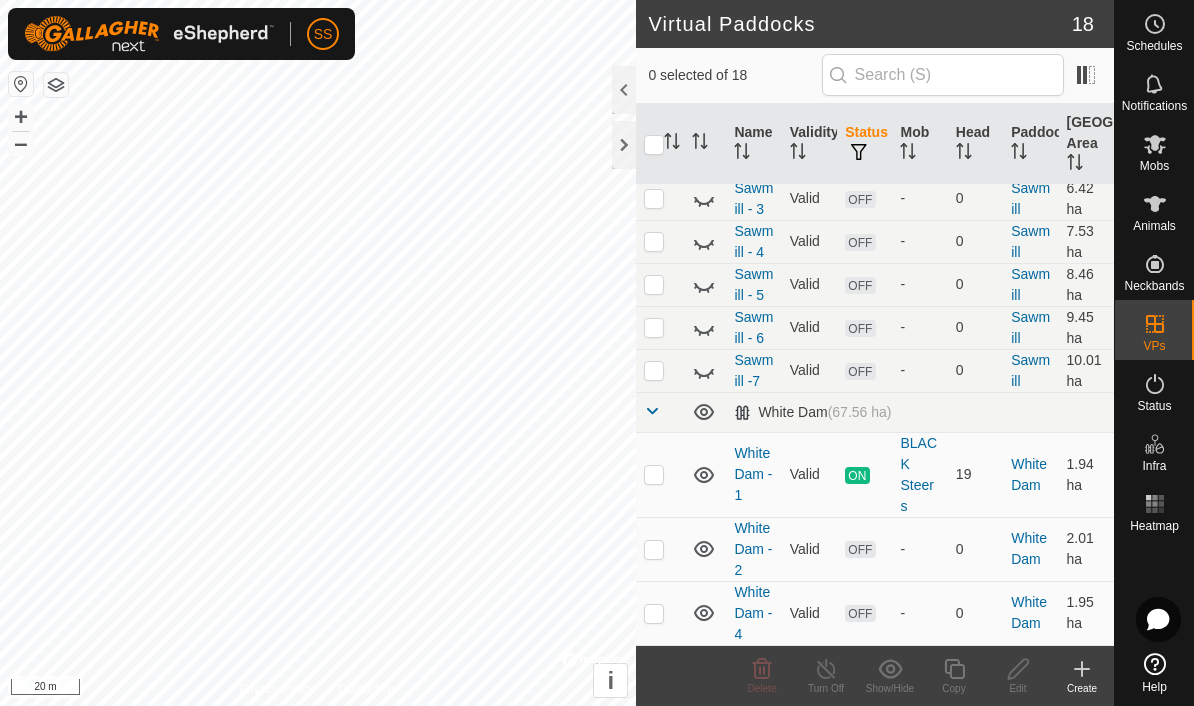 click 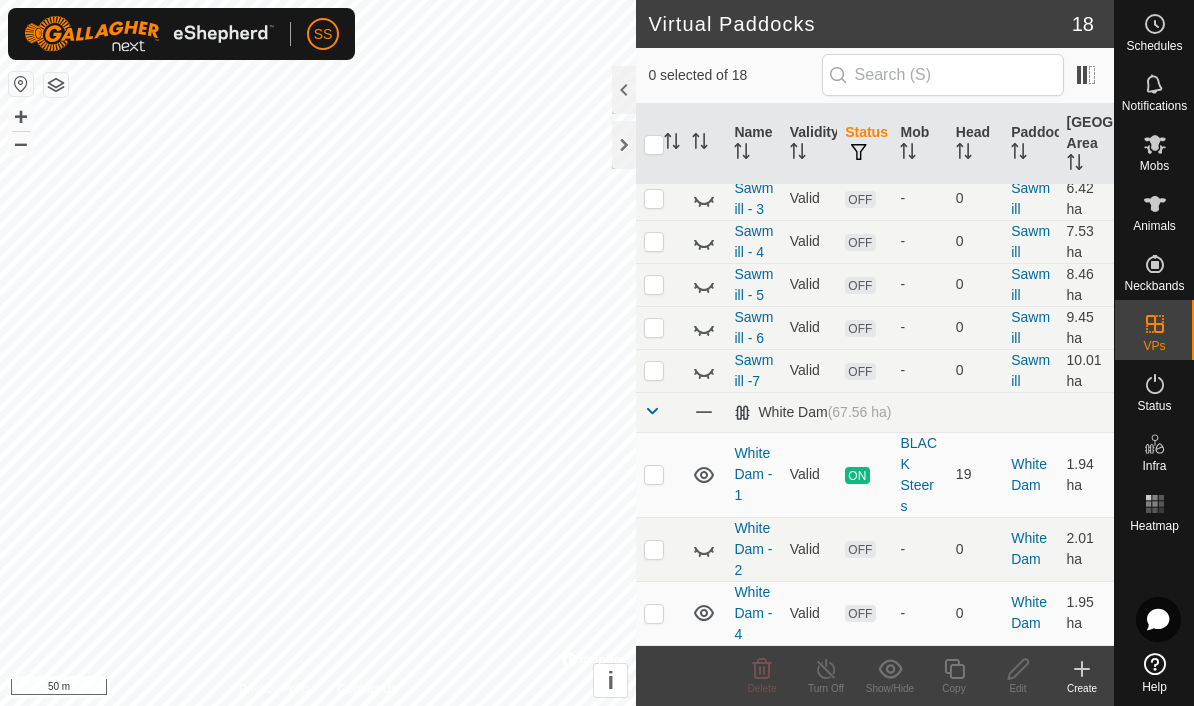 scroll, scrollTop: 639, scrollLeft: 0, axis: vertical 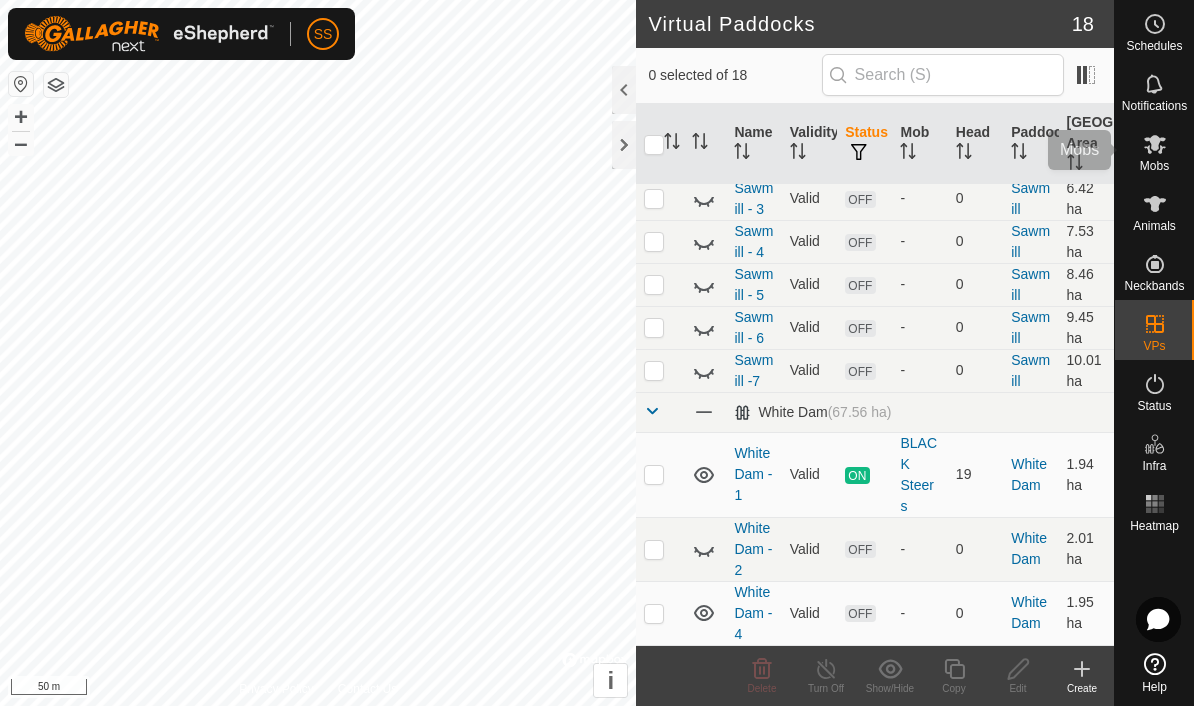 click on "Mobs" at bounding box center [1154, 166] 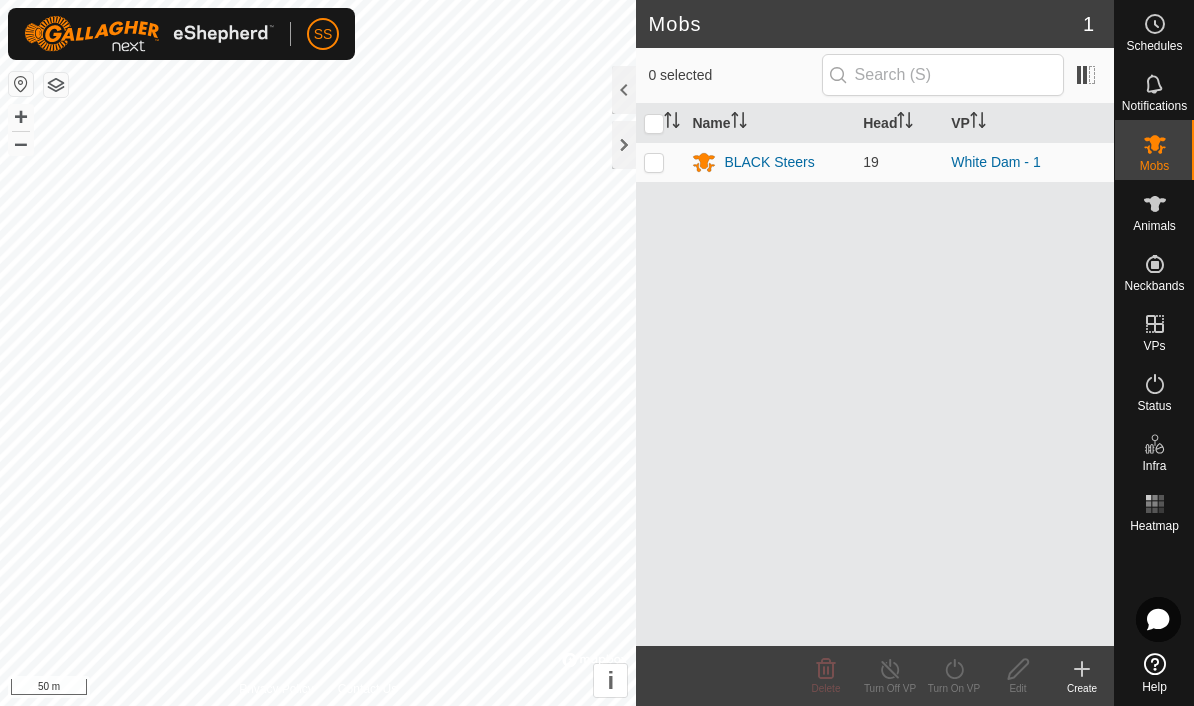 click on "BLACK Steers" at bounding box center (769, 162) 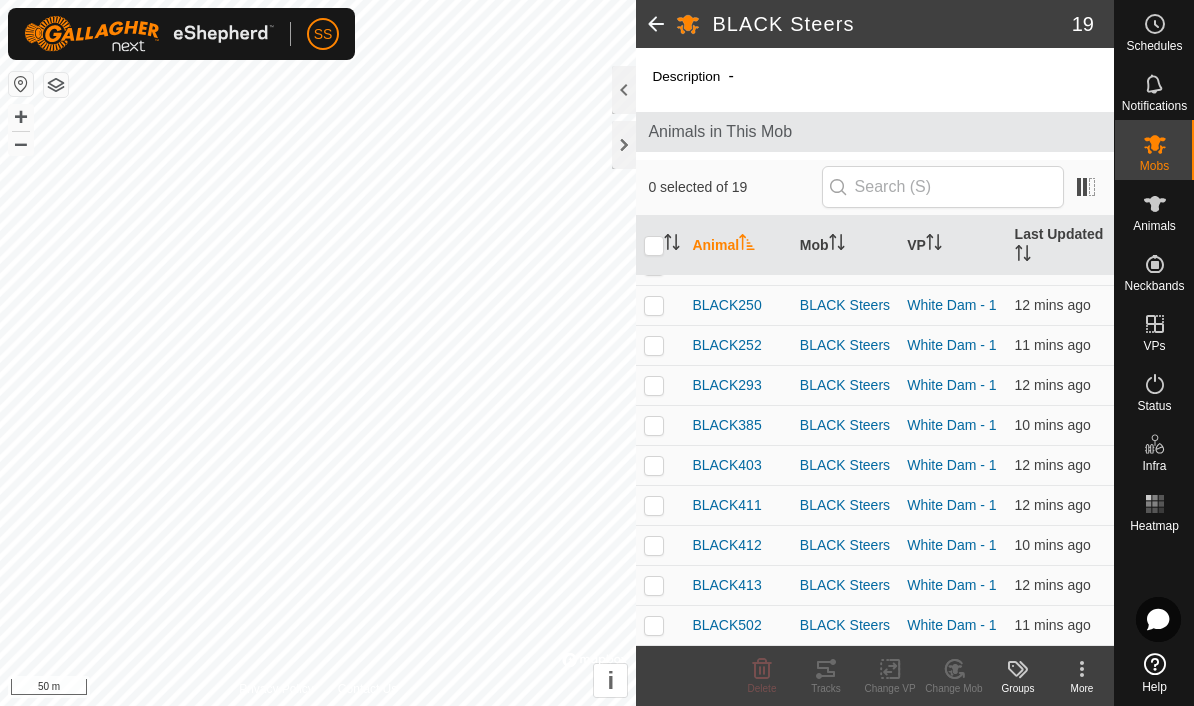 scroll, scrollTop: 390, scrollLeft: 0, axis: vertical 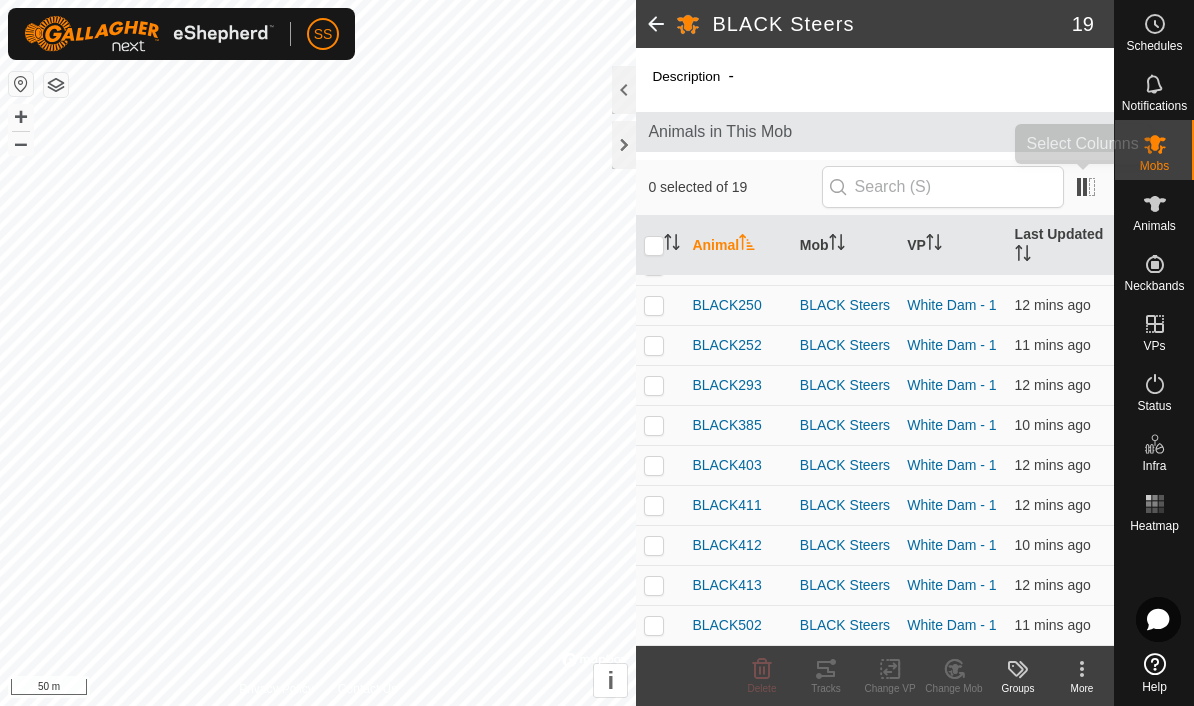 click at bounding box center [1086, 187] 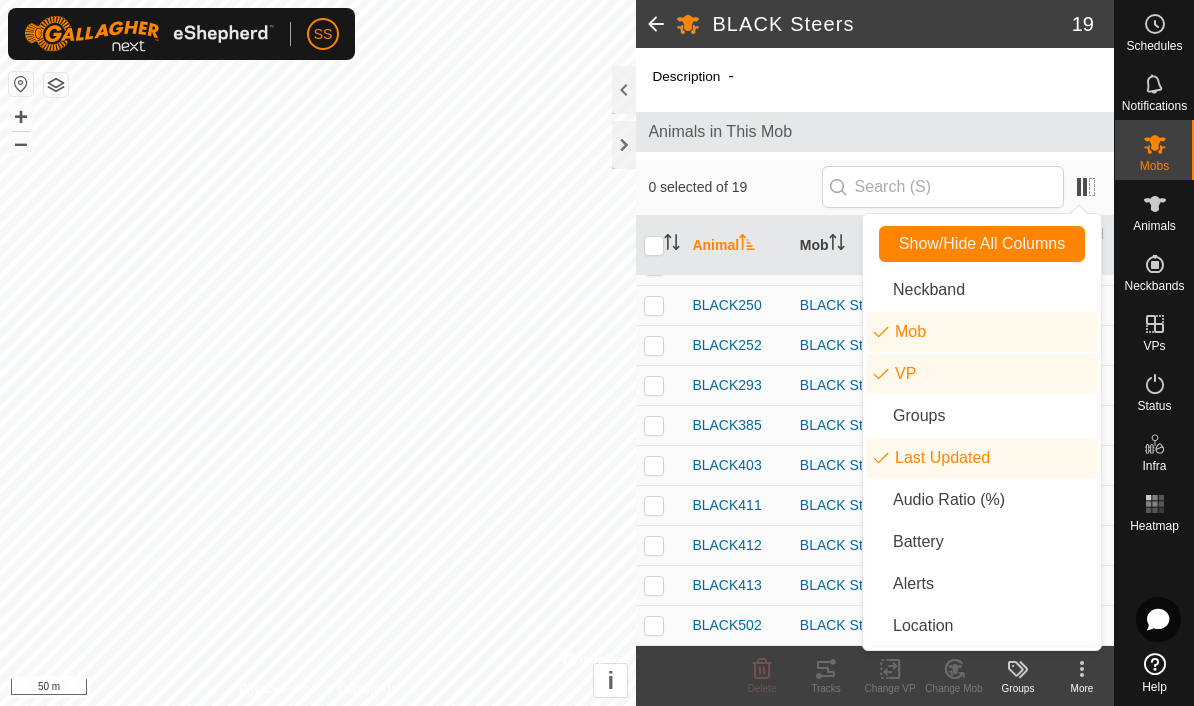 click on "Audio Ratio (%)" at bounding box center (982, 500) 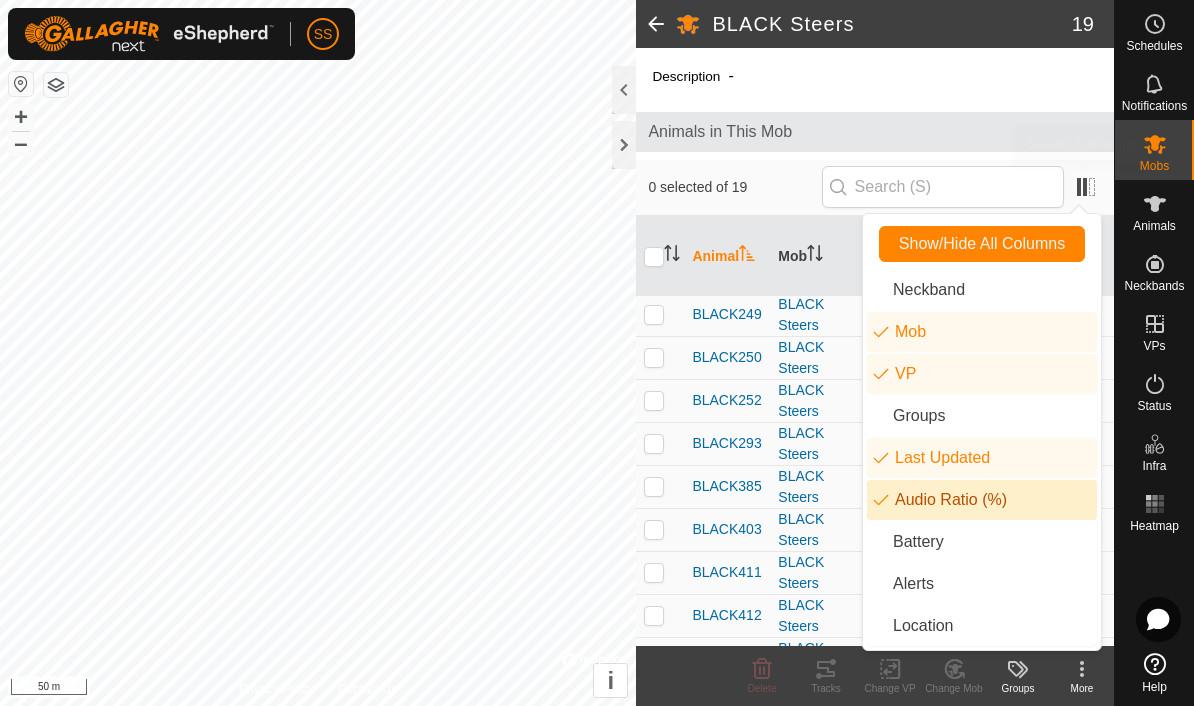 click at bounding box center [1086, 187] 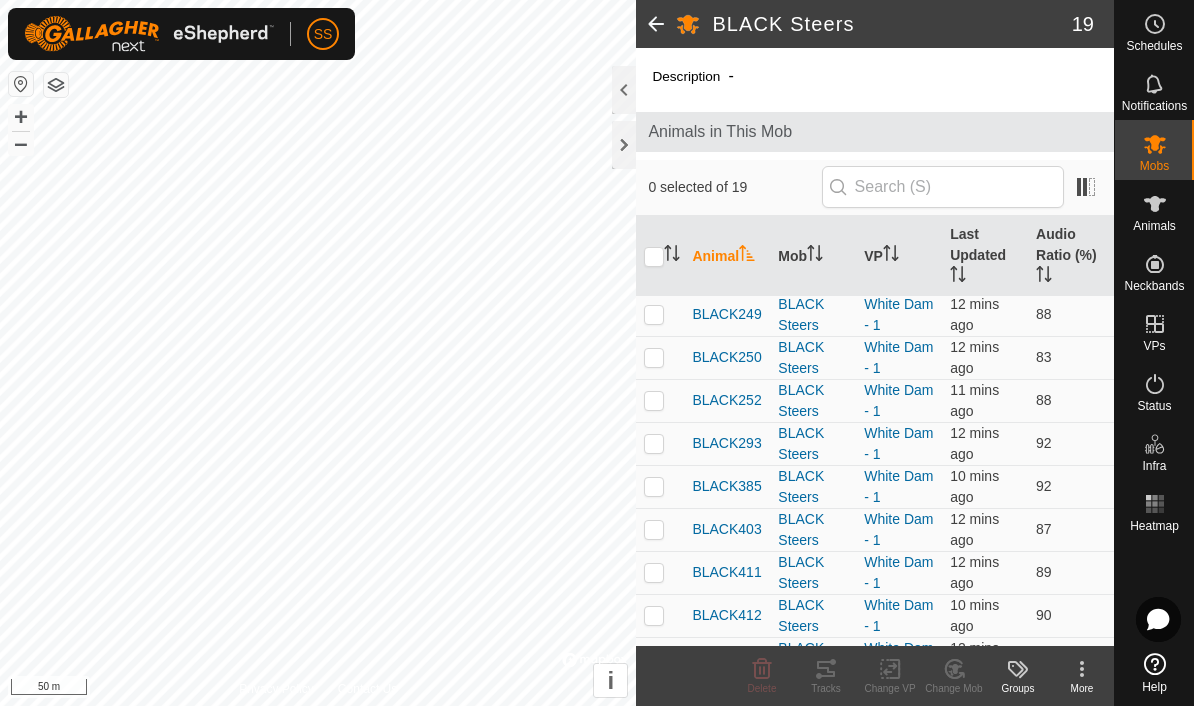 click on "Audio Ratio (%)" at bounding box center (1071, 256) 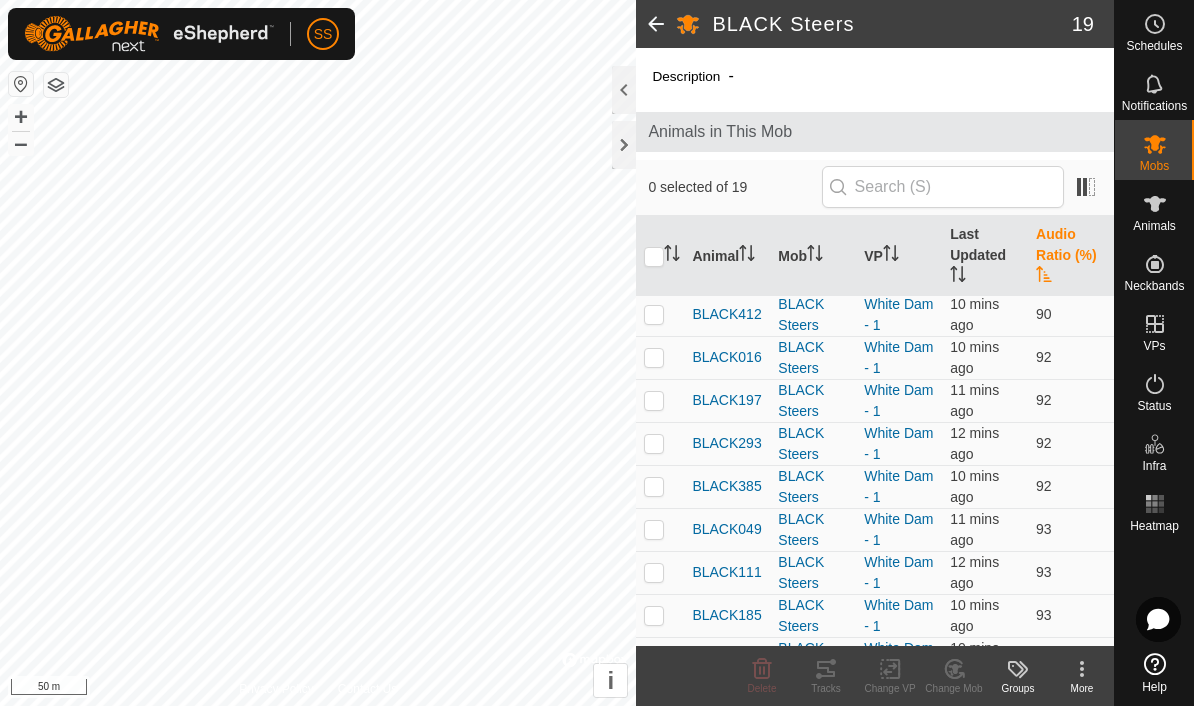 scroll, scrollTop: 0, scrollLeft: 0, axis: both 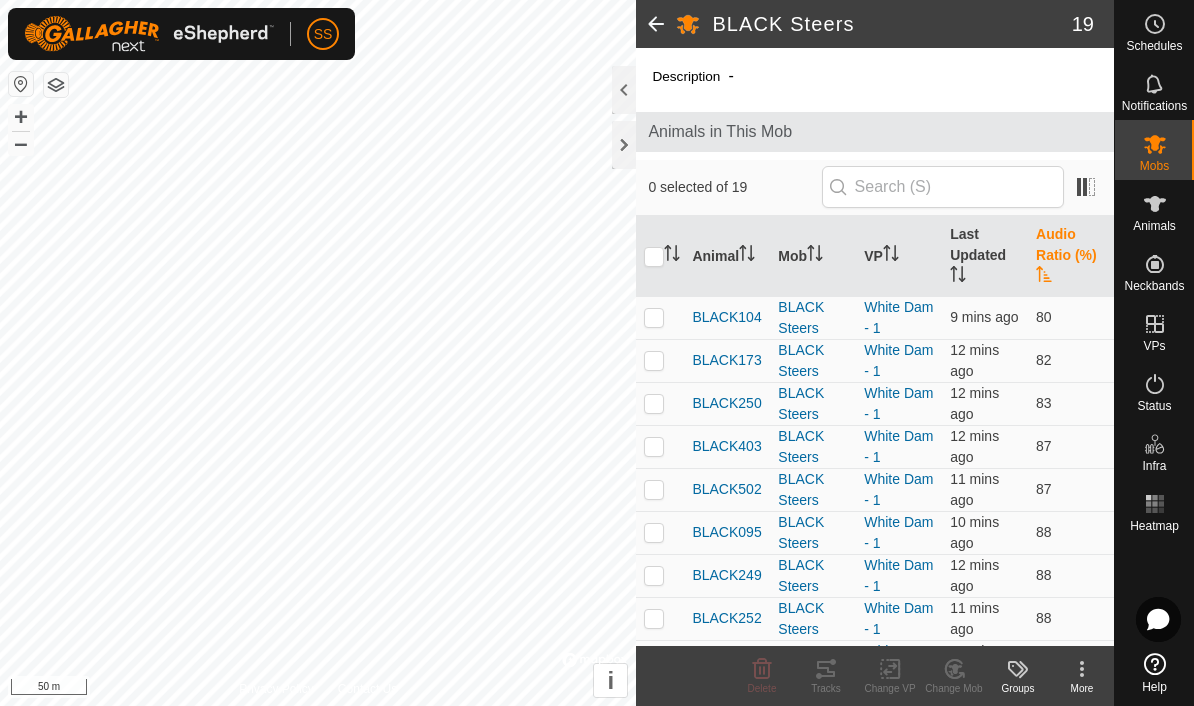 click on "Audio Ratio (%)" at bounding box center (1071, 256) 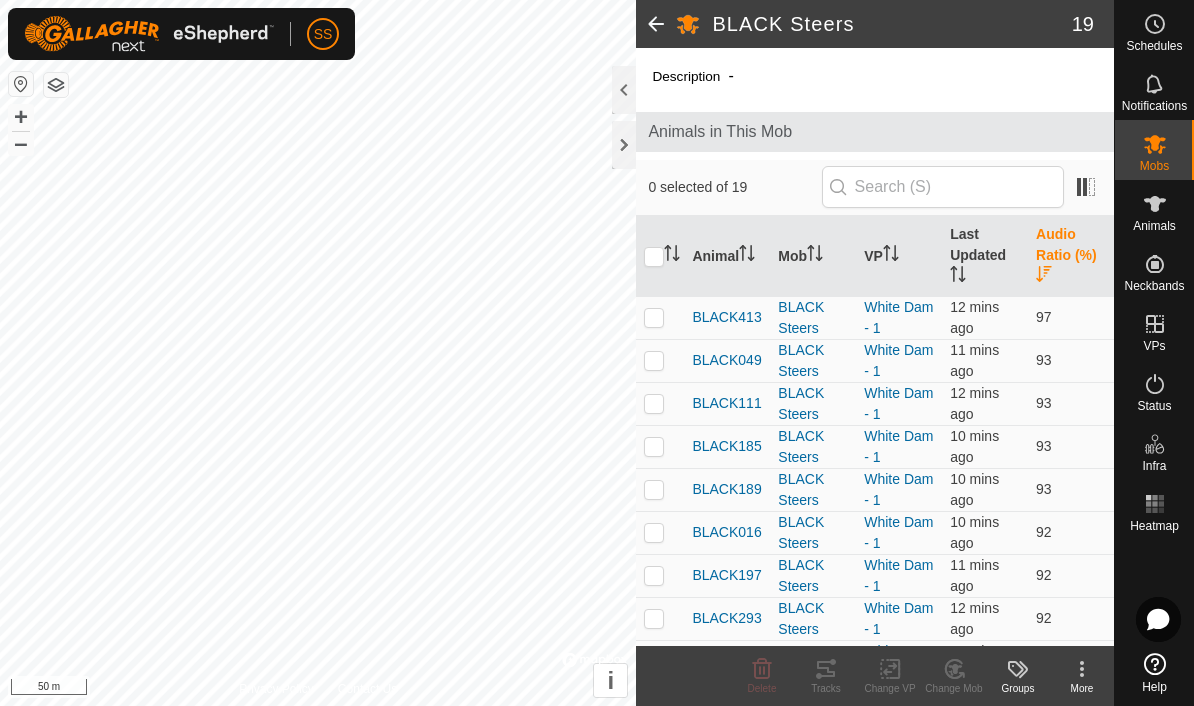 scroll, scrollTop: 0, scrollLeft: 0, axis: both 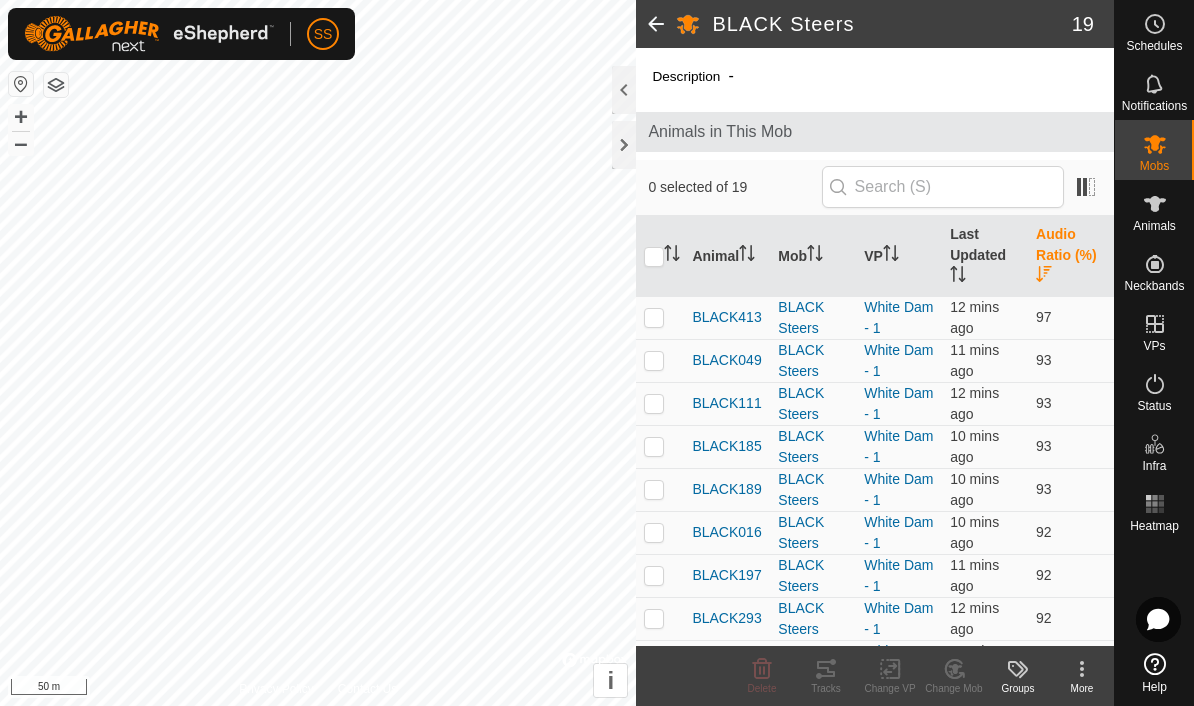 click on "BLACK413" at bounding box center (726, 317) 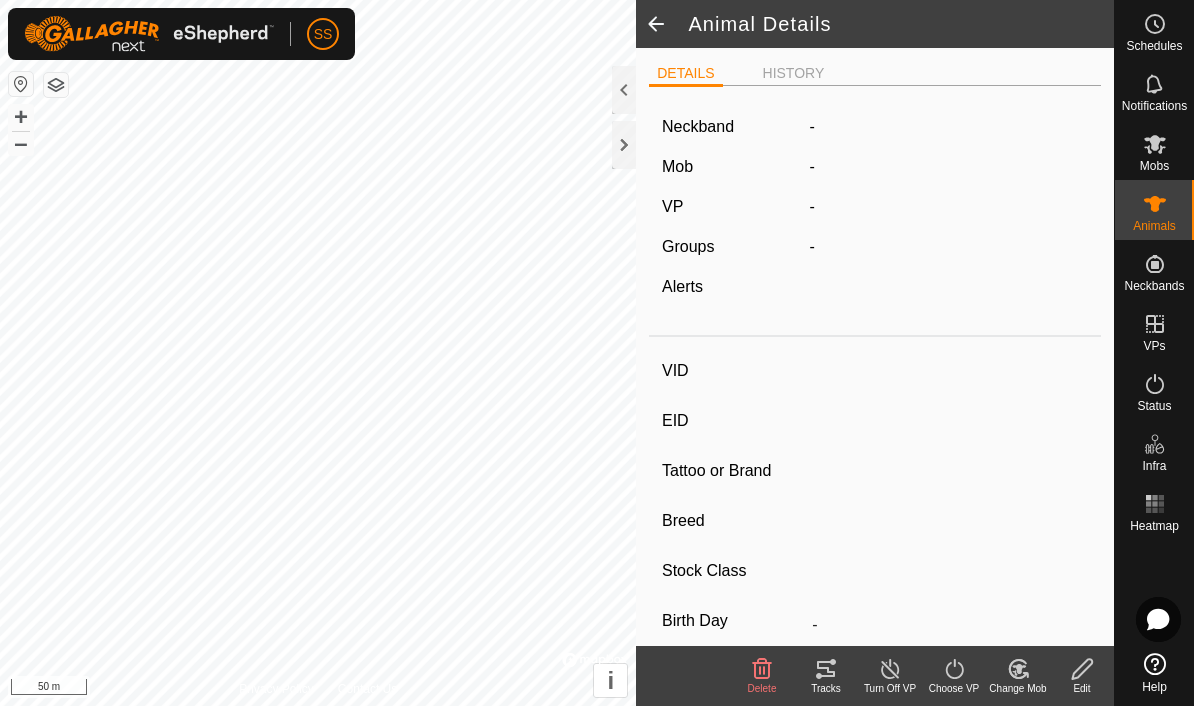 type on "BLACK413" 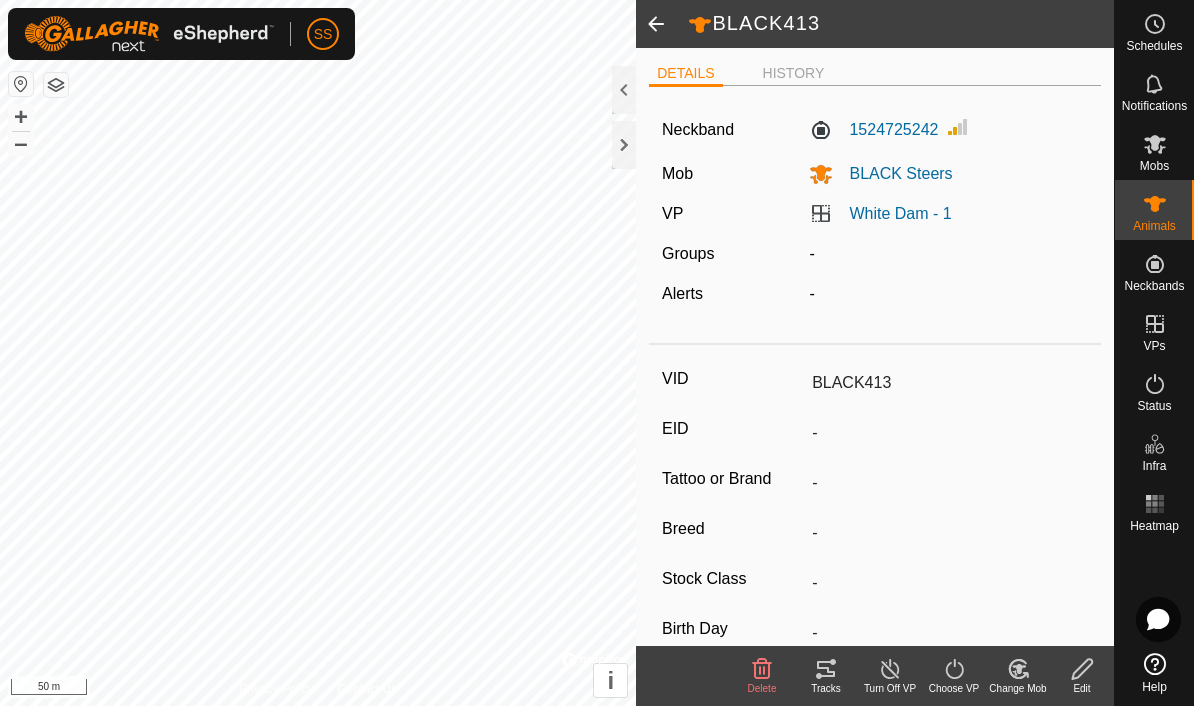 click 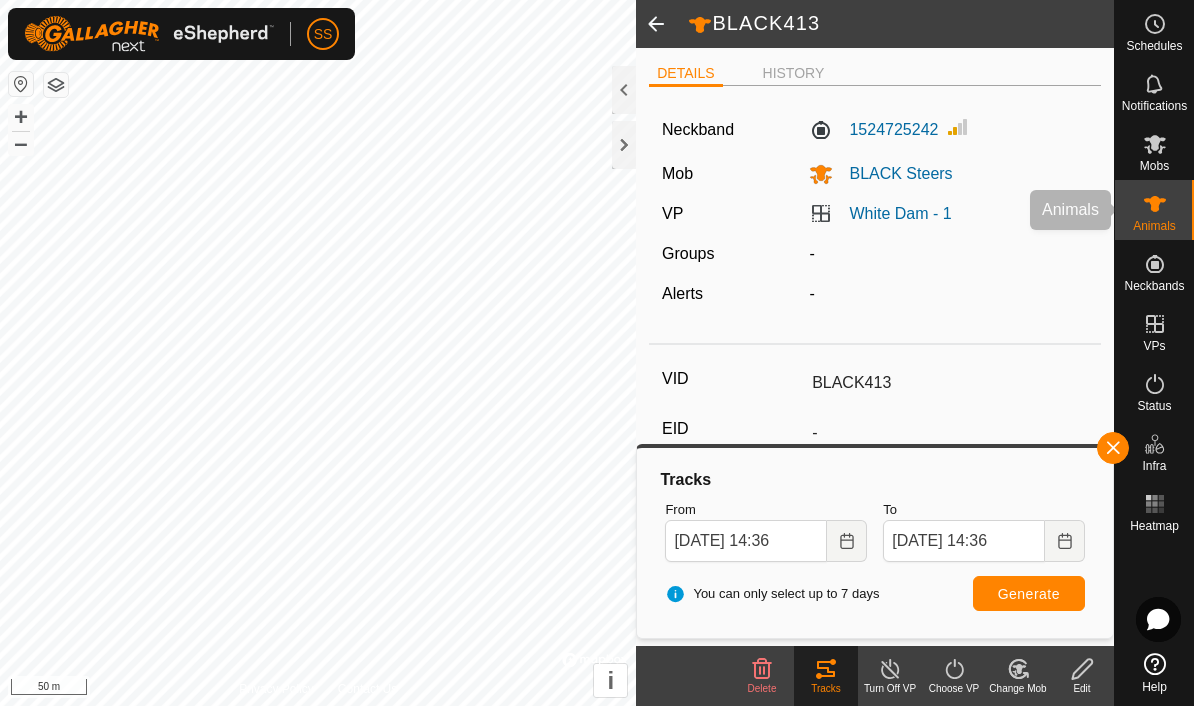 click 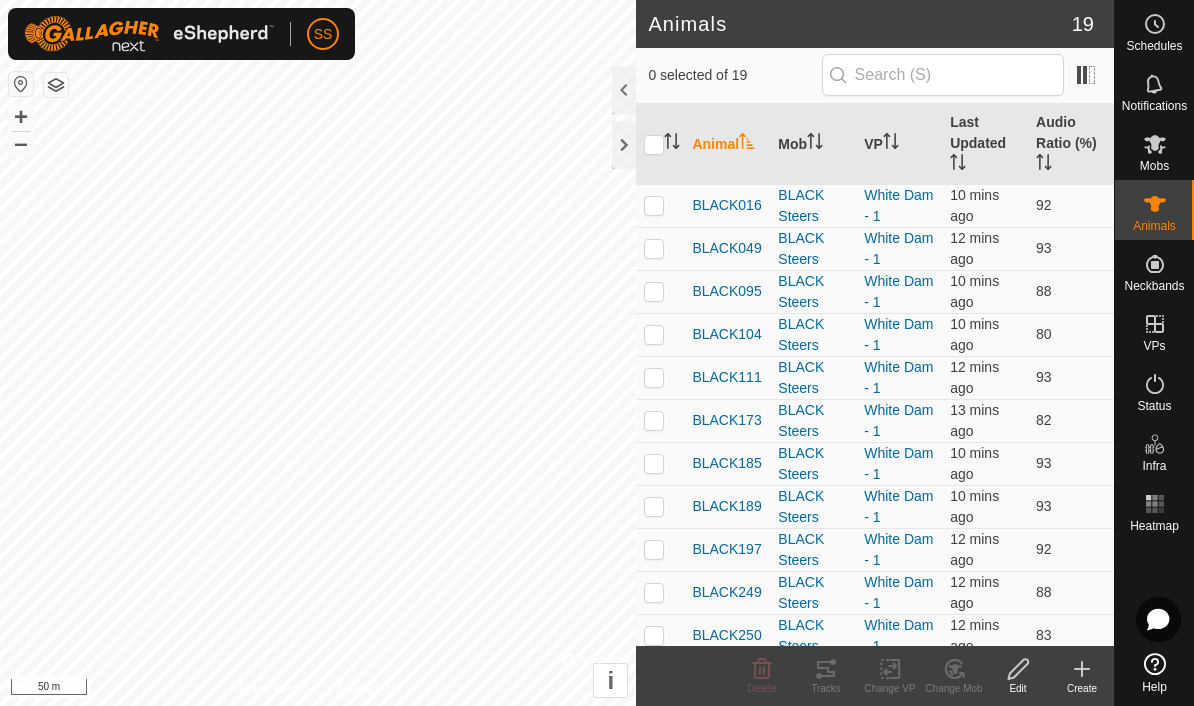 click on "Mobs" at bounding box center (1154, 166) 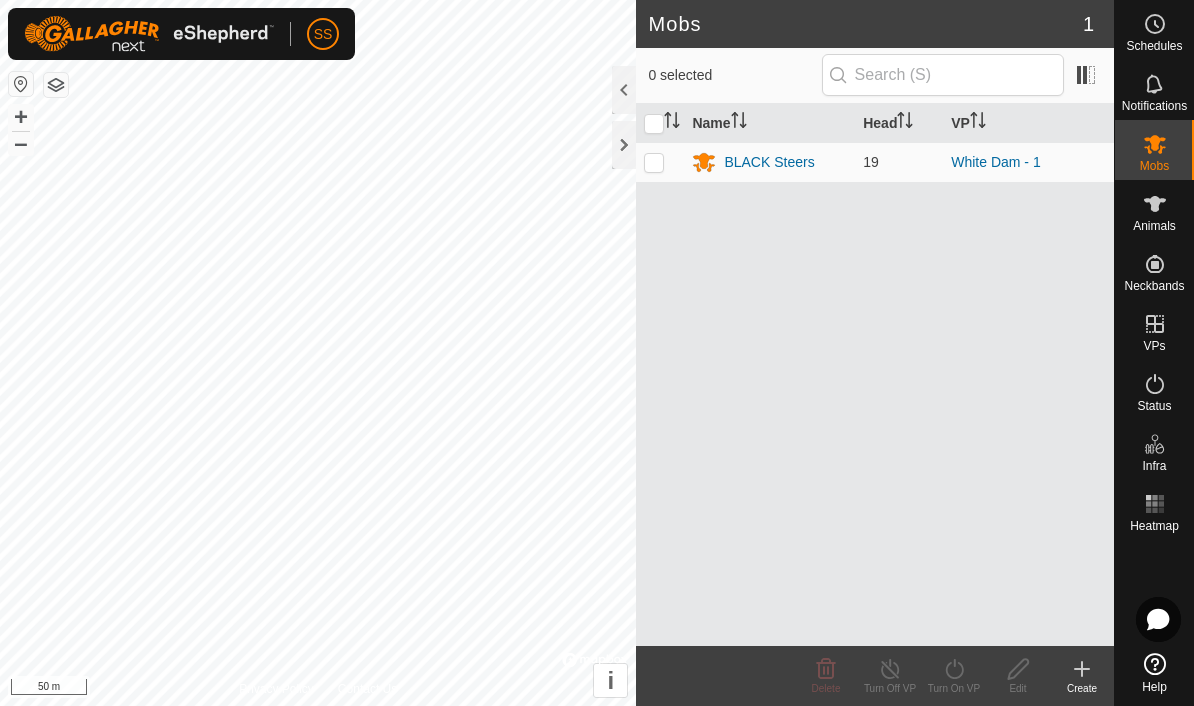 click on "BLACK Steers" at bounding box center (769, 162) 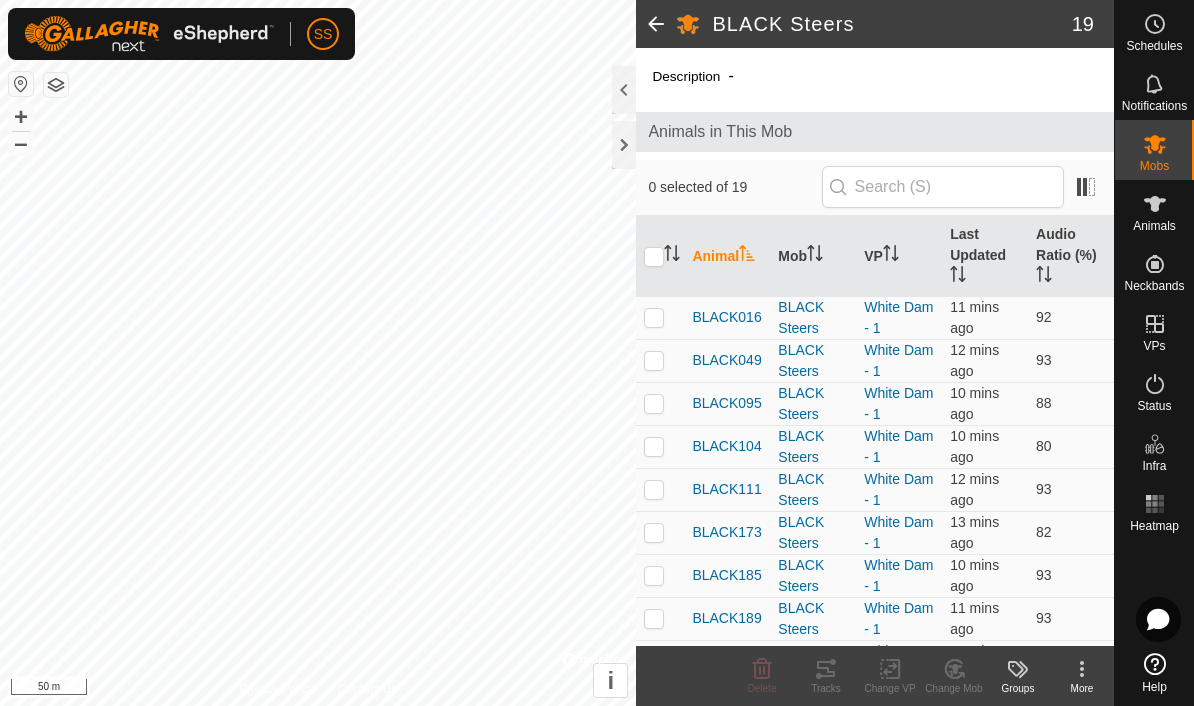click at bounding box center (654, 257) 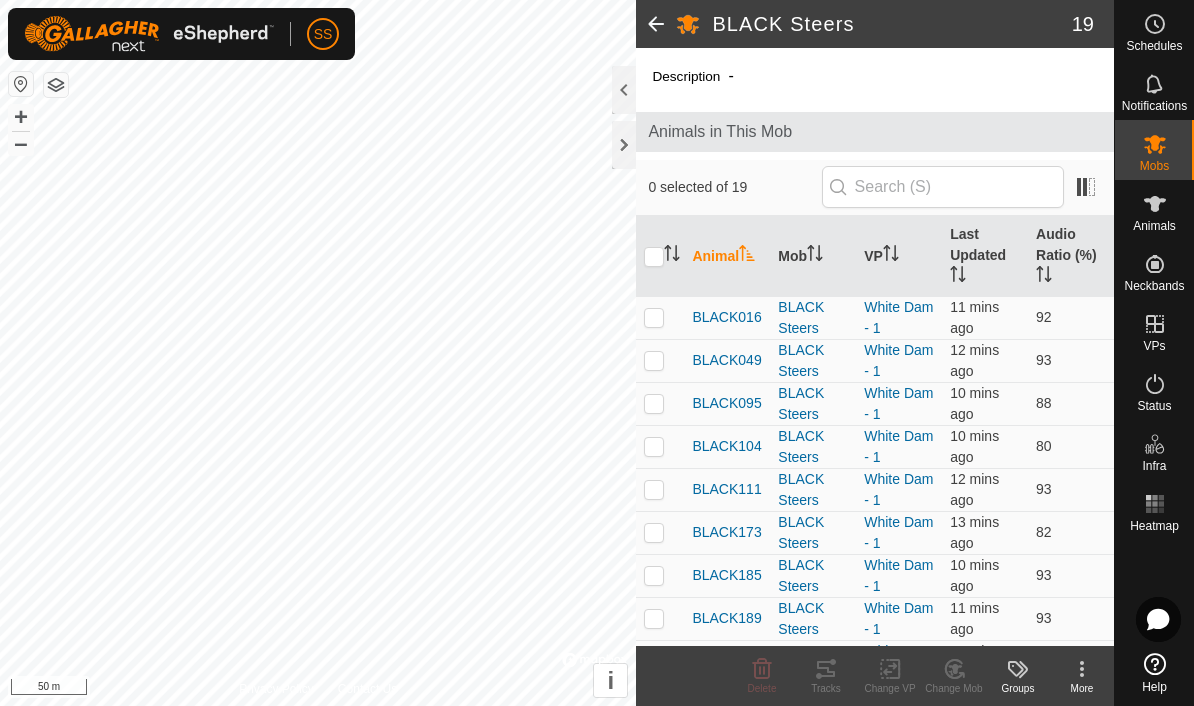 checkbox on "true" 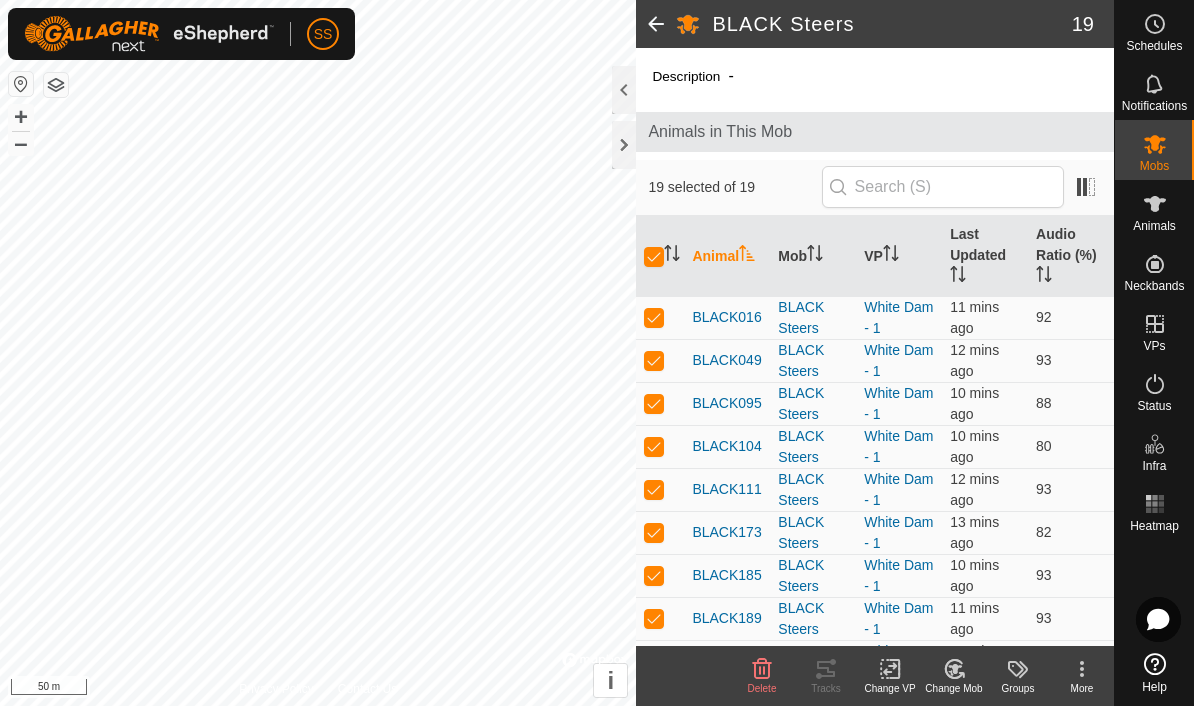 click 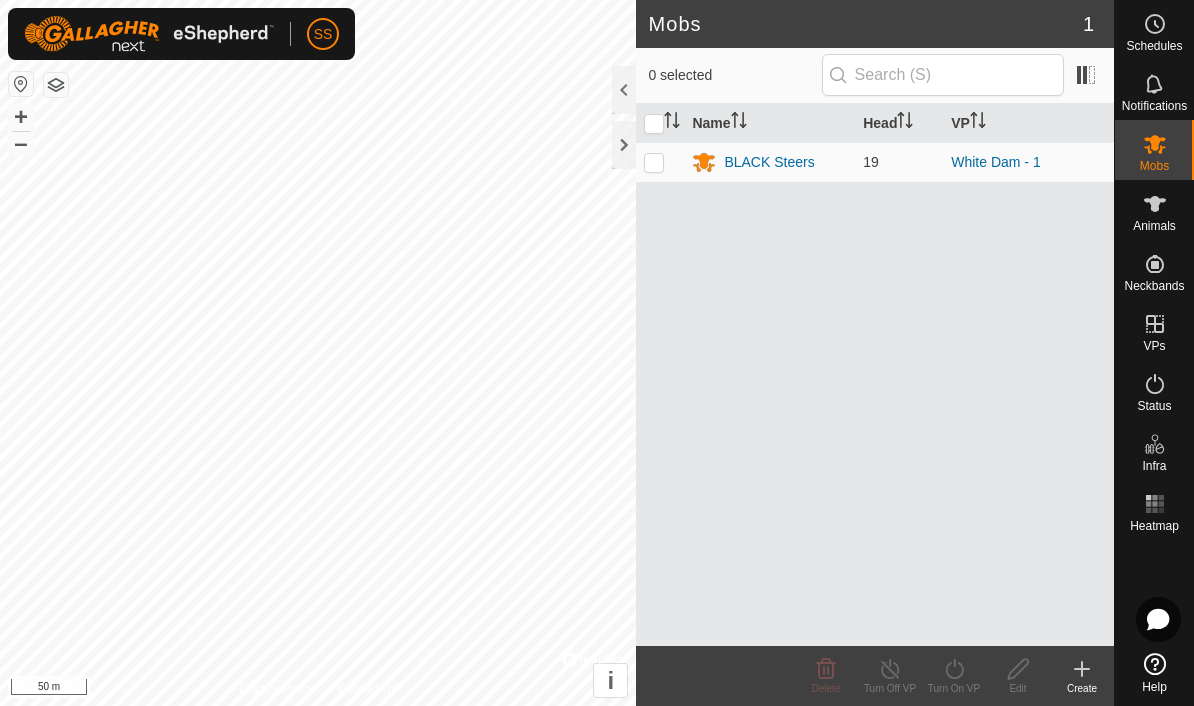 click at bounding box center [660, 162] 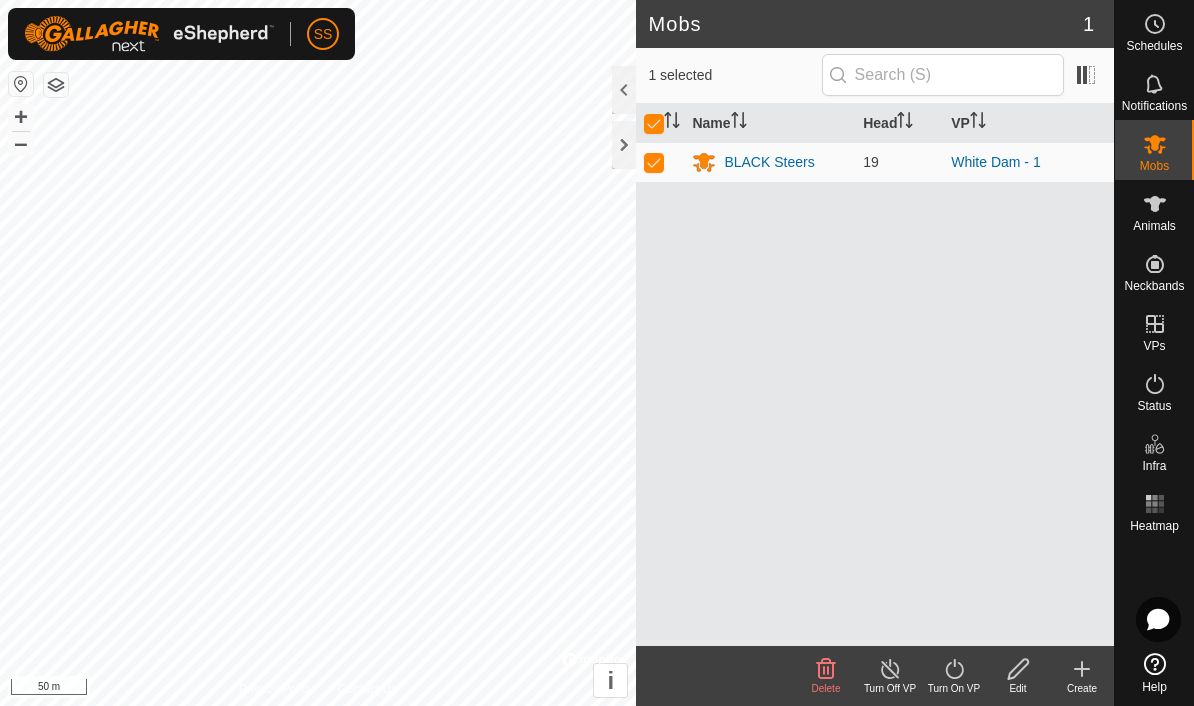 click 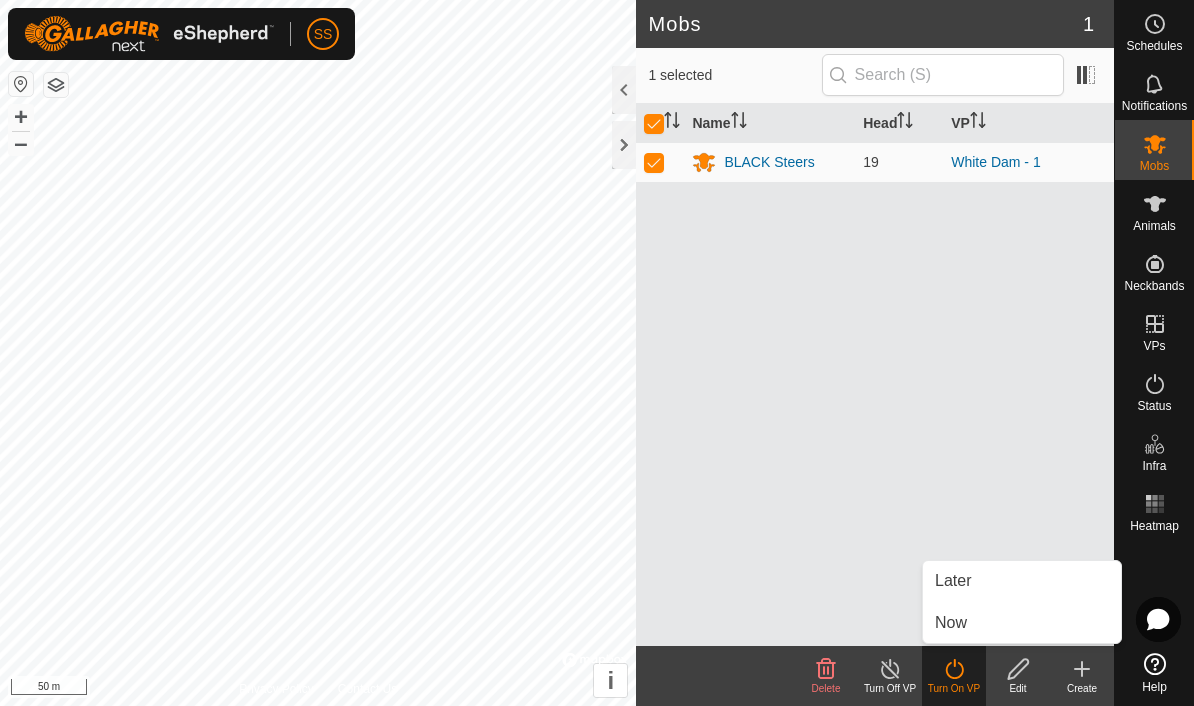 click on "Now" at bounding box center (1022, 623) 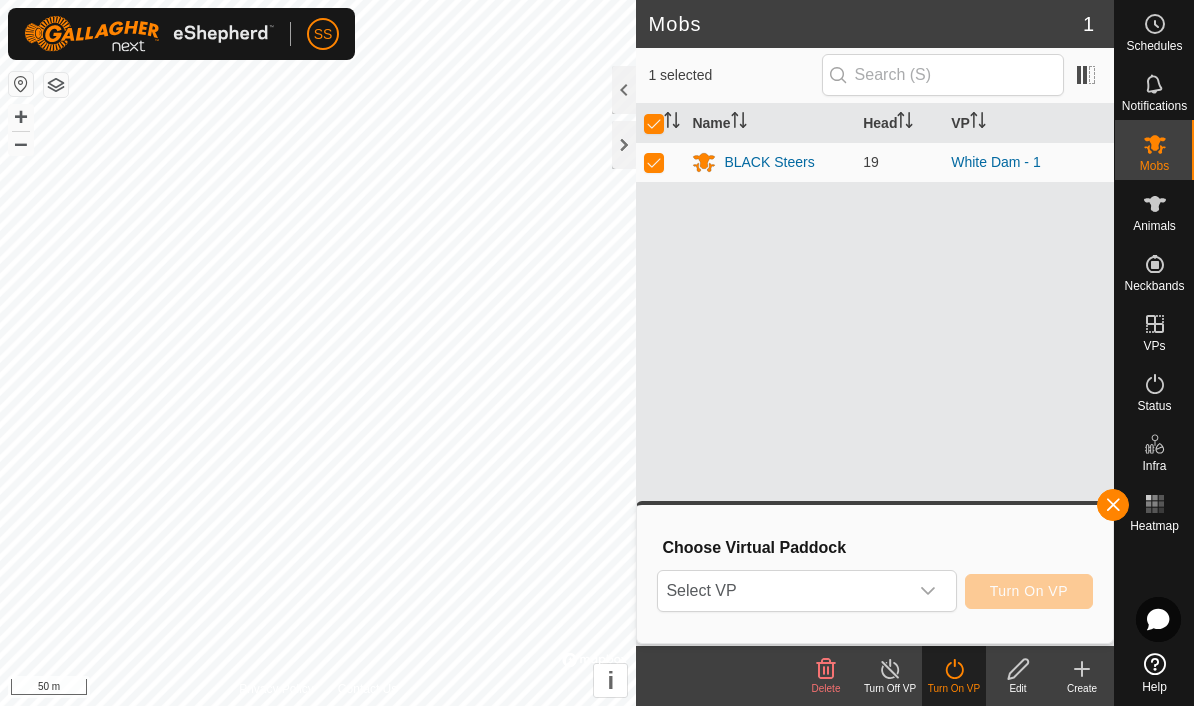 click at bounding box center (928, 591) 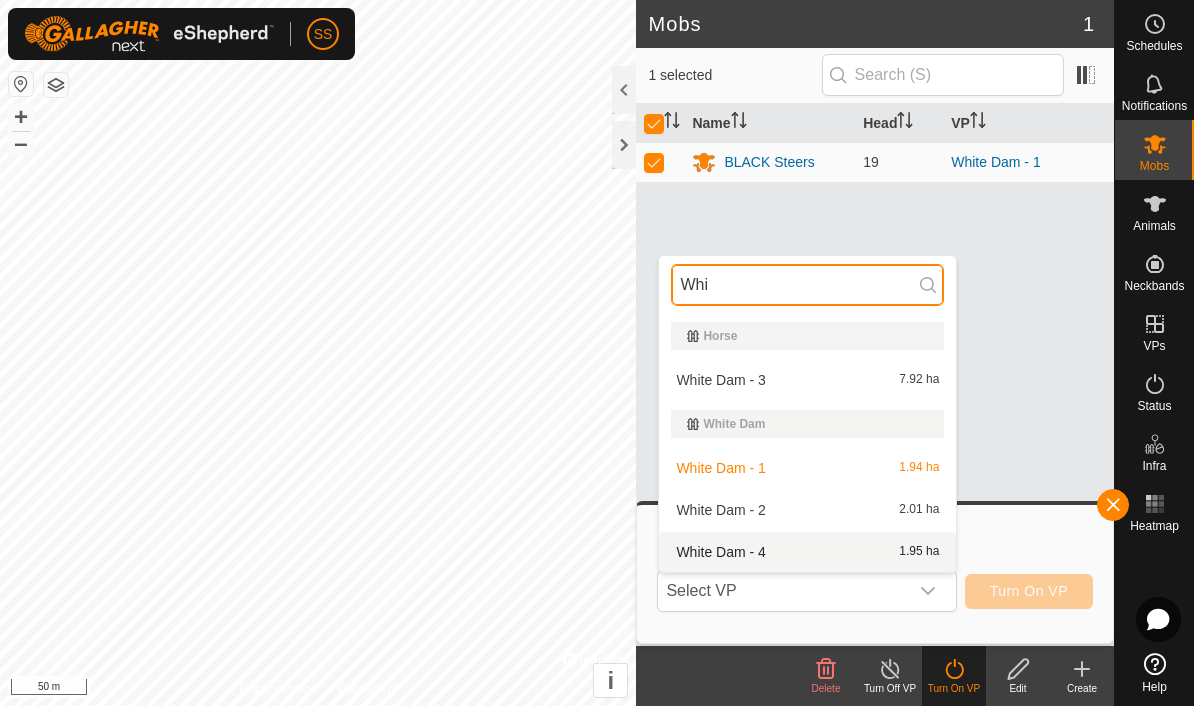 type on "Whi" 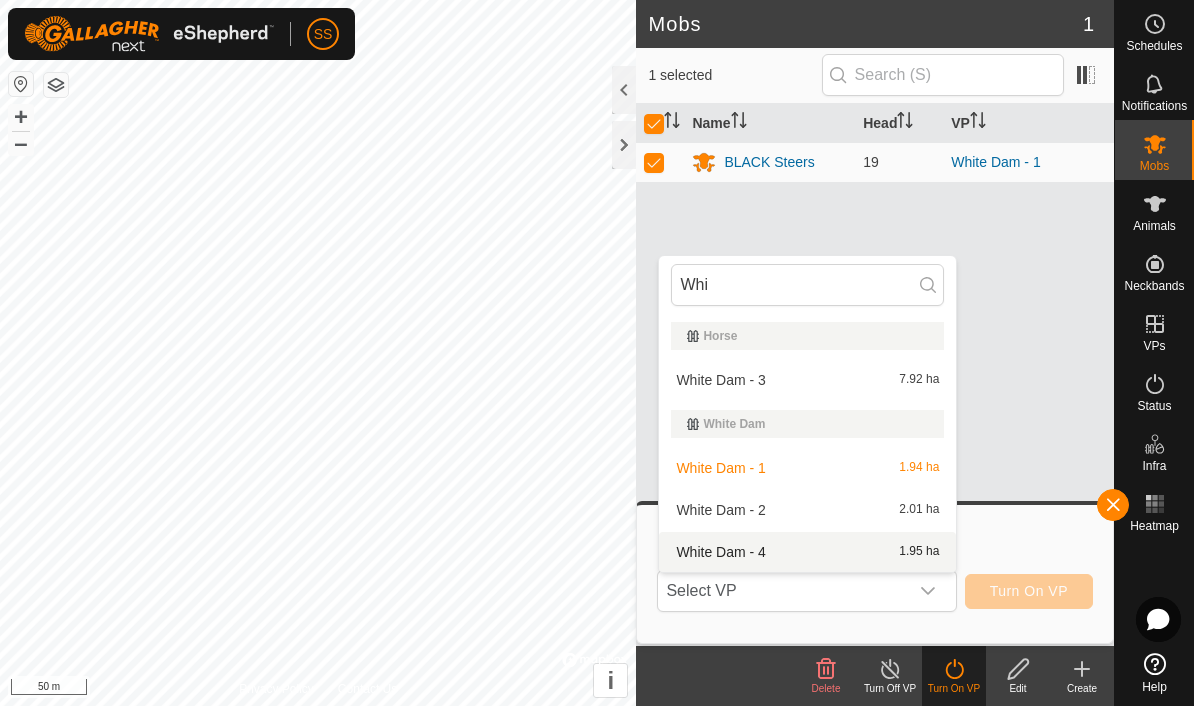 click on "White Dam - 4  1.95 ha" at bounding box center (807, 552) 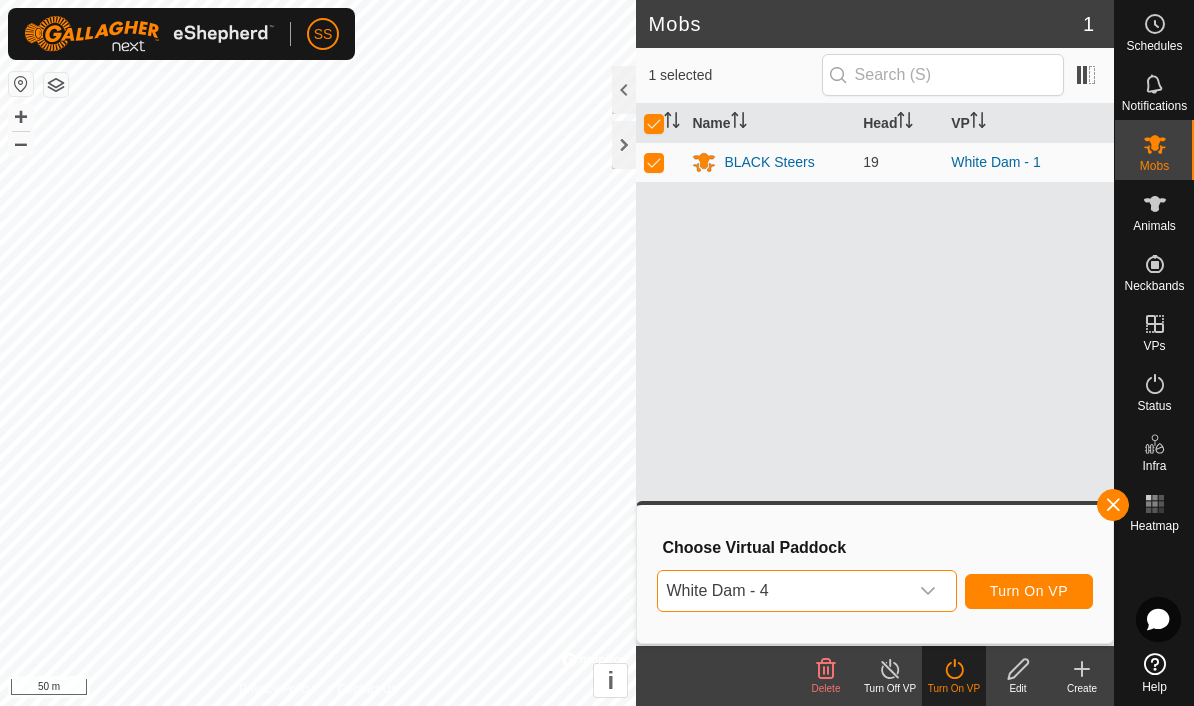 click on "Turn On VP" at bounding box center (1029, 591) 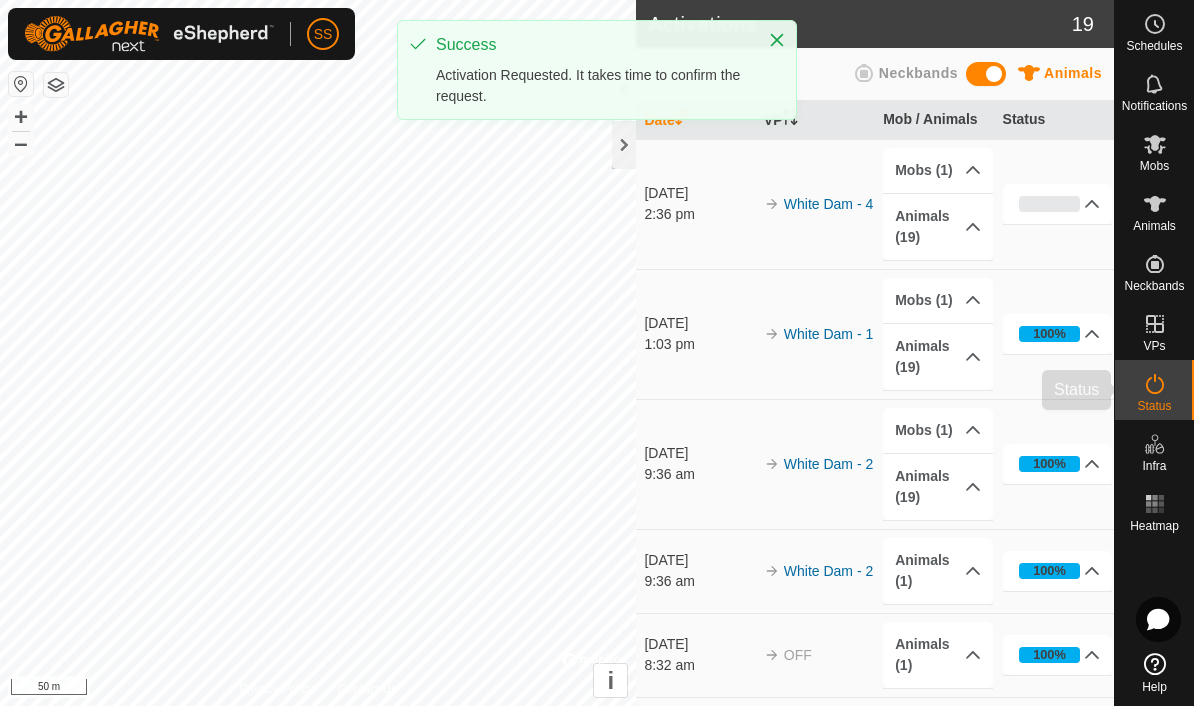 click 